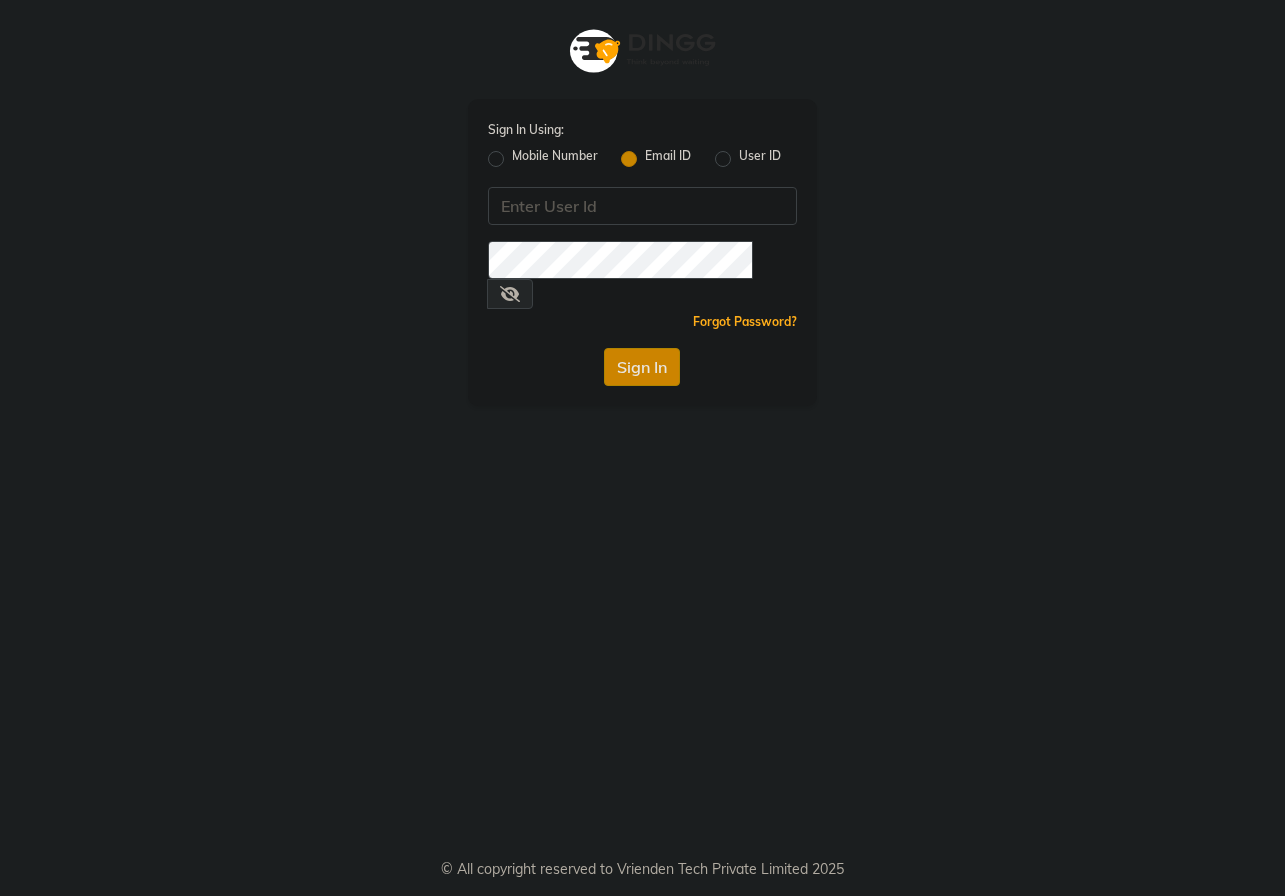 scroll, scrollTop: 0, scrollLeft: 0, axis: both 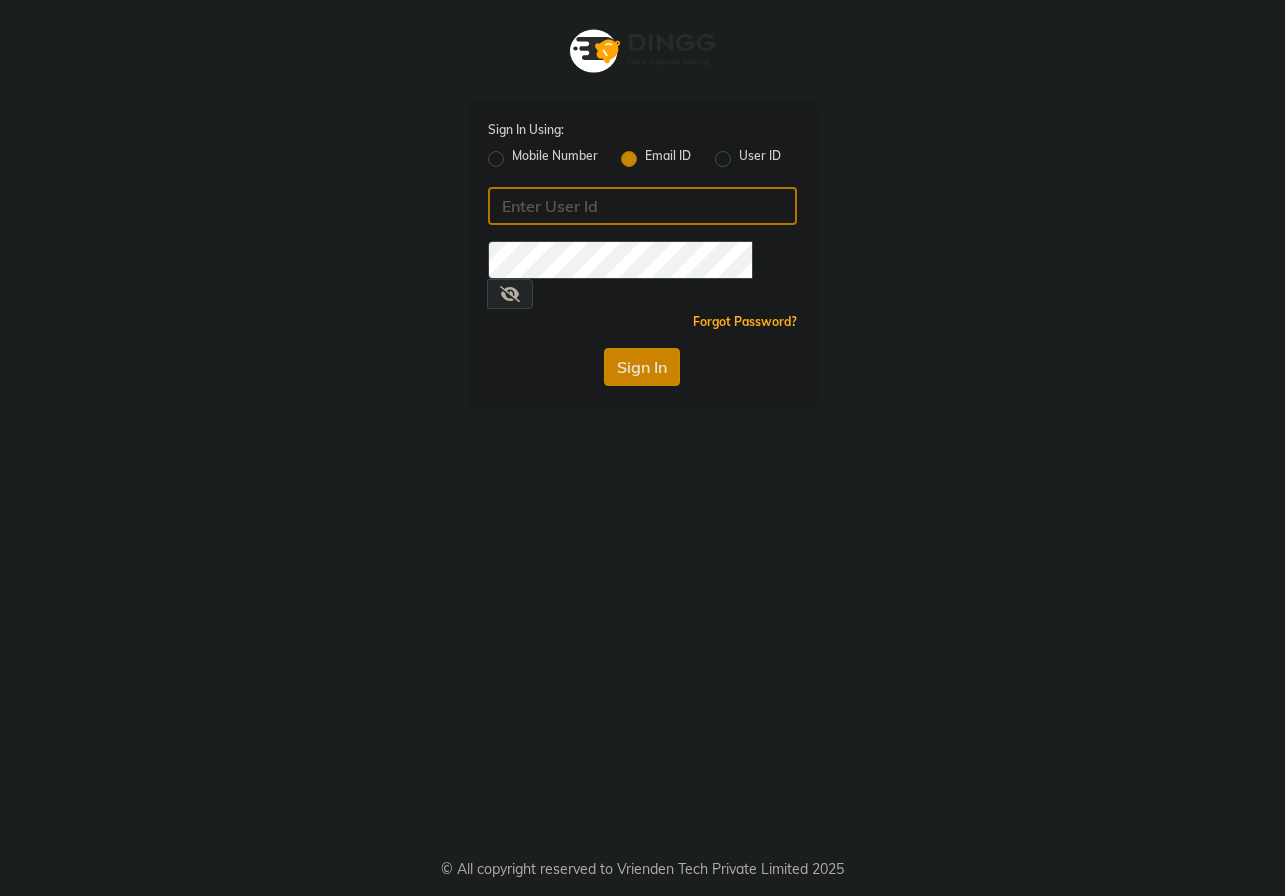 type on "[EMAIL]" 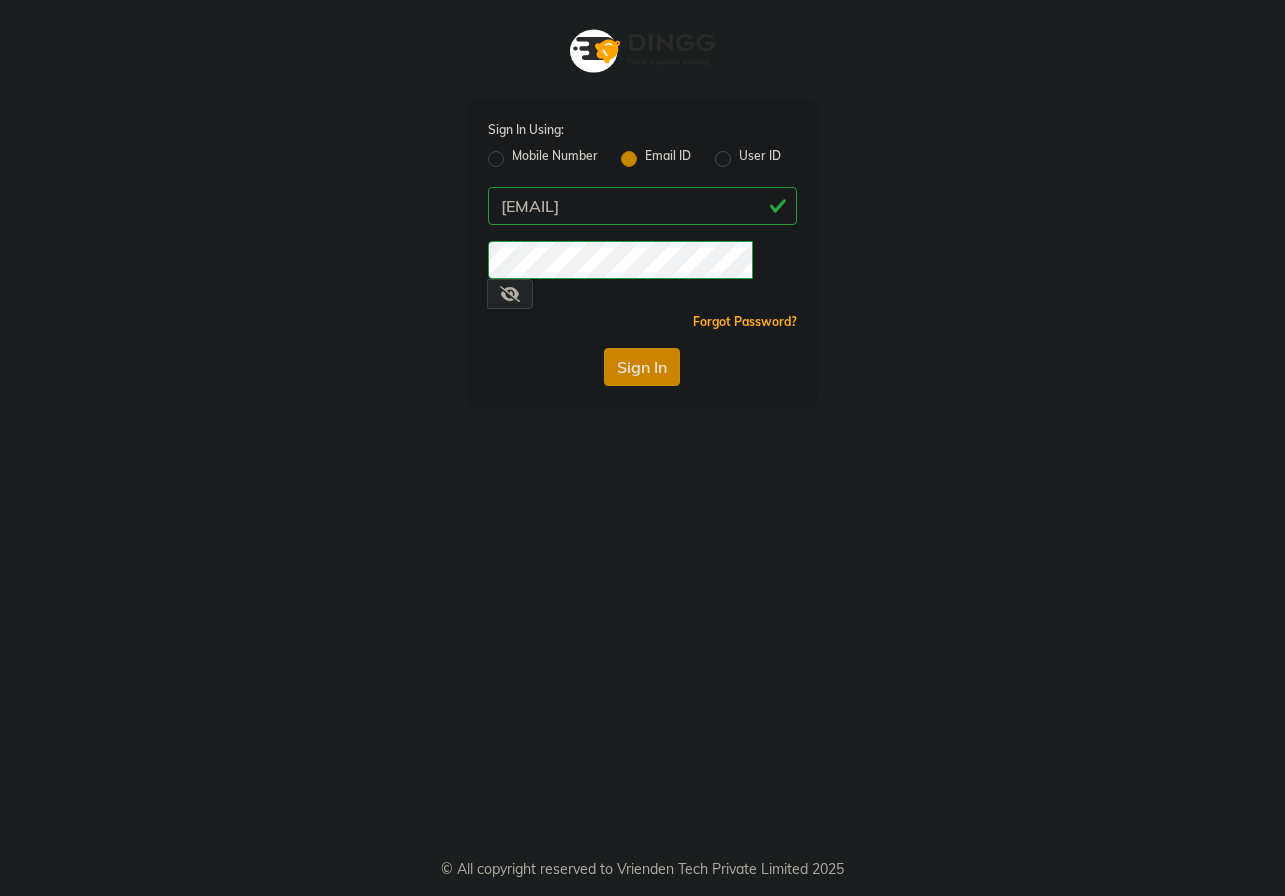 click on "Sign In" 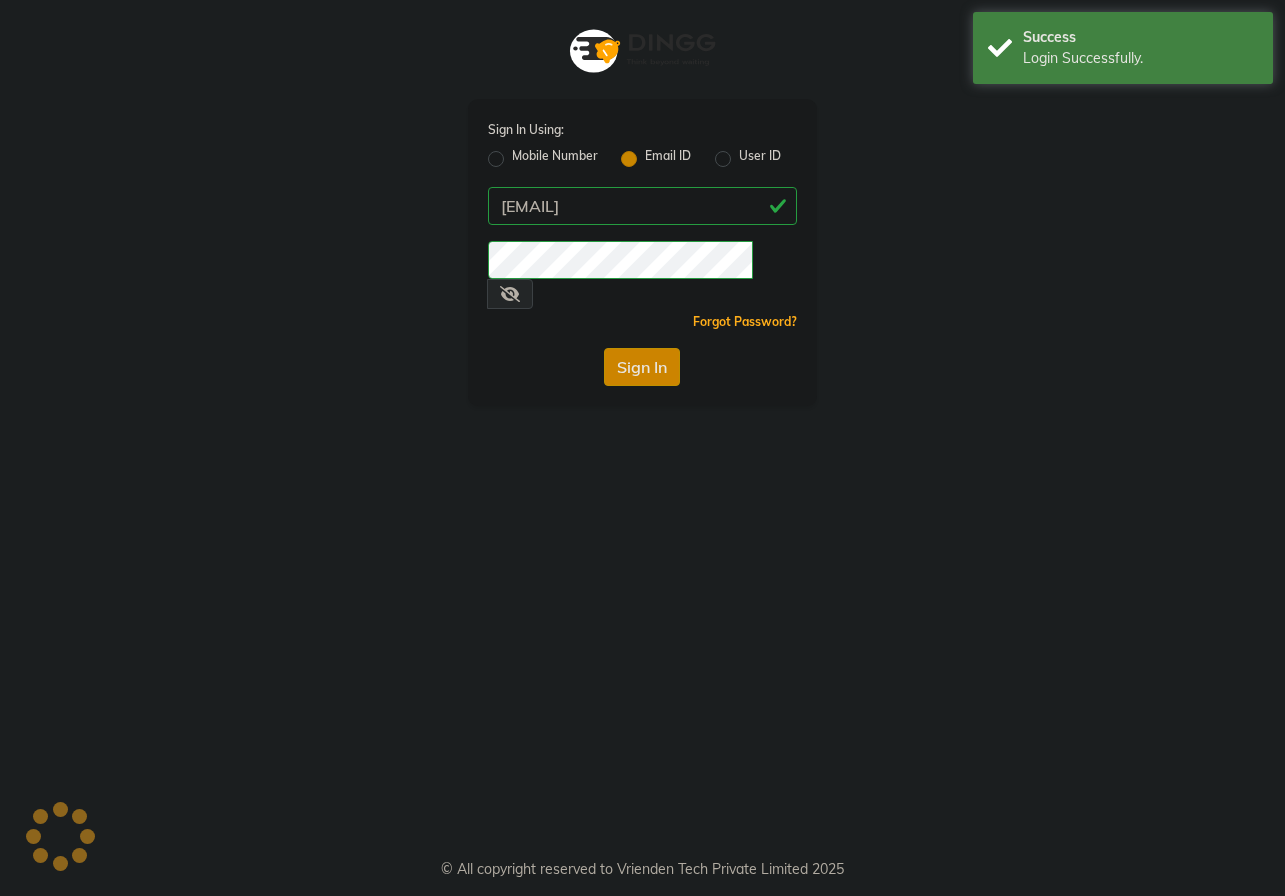 select on "service" 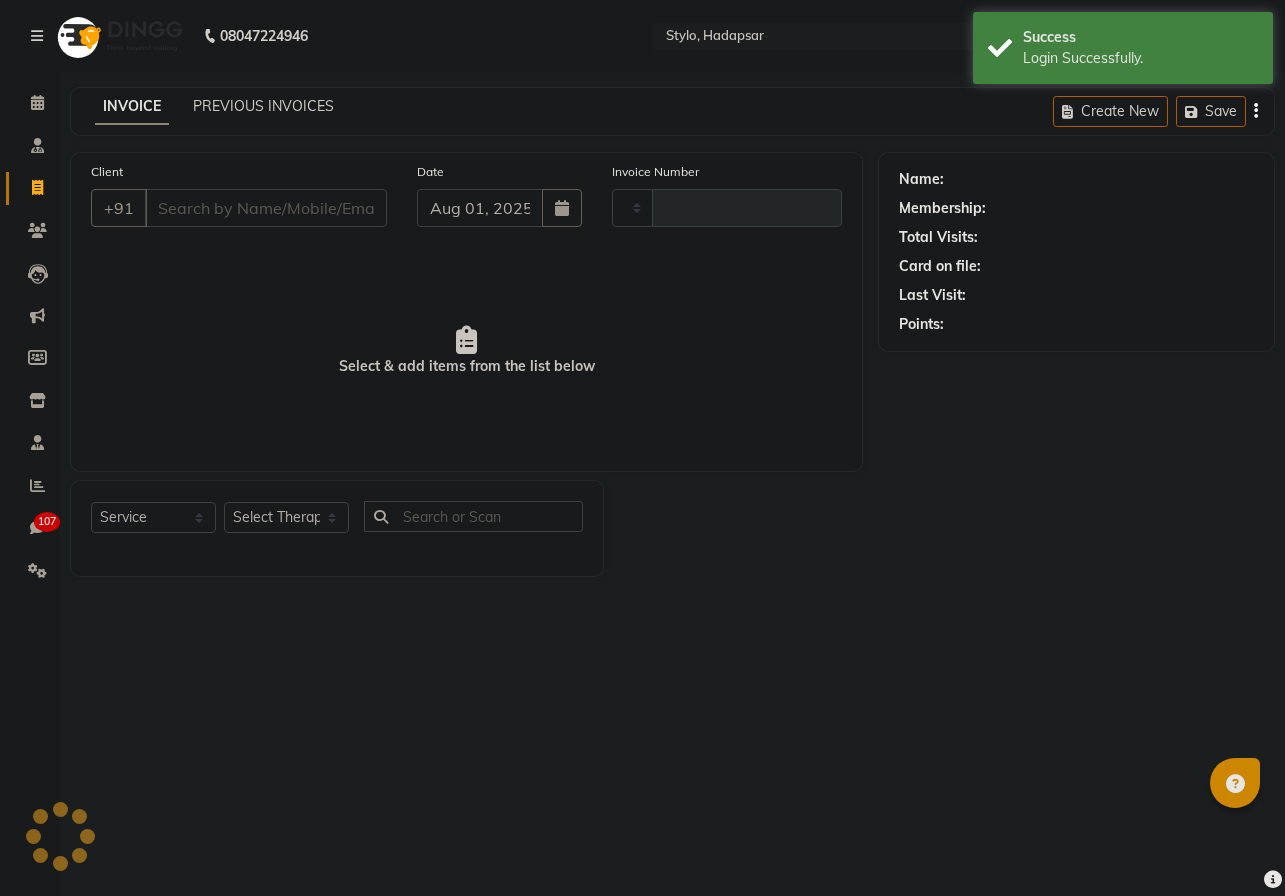 type on "493" 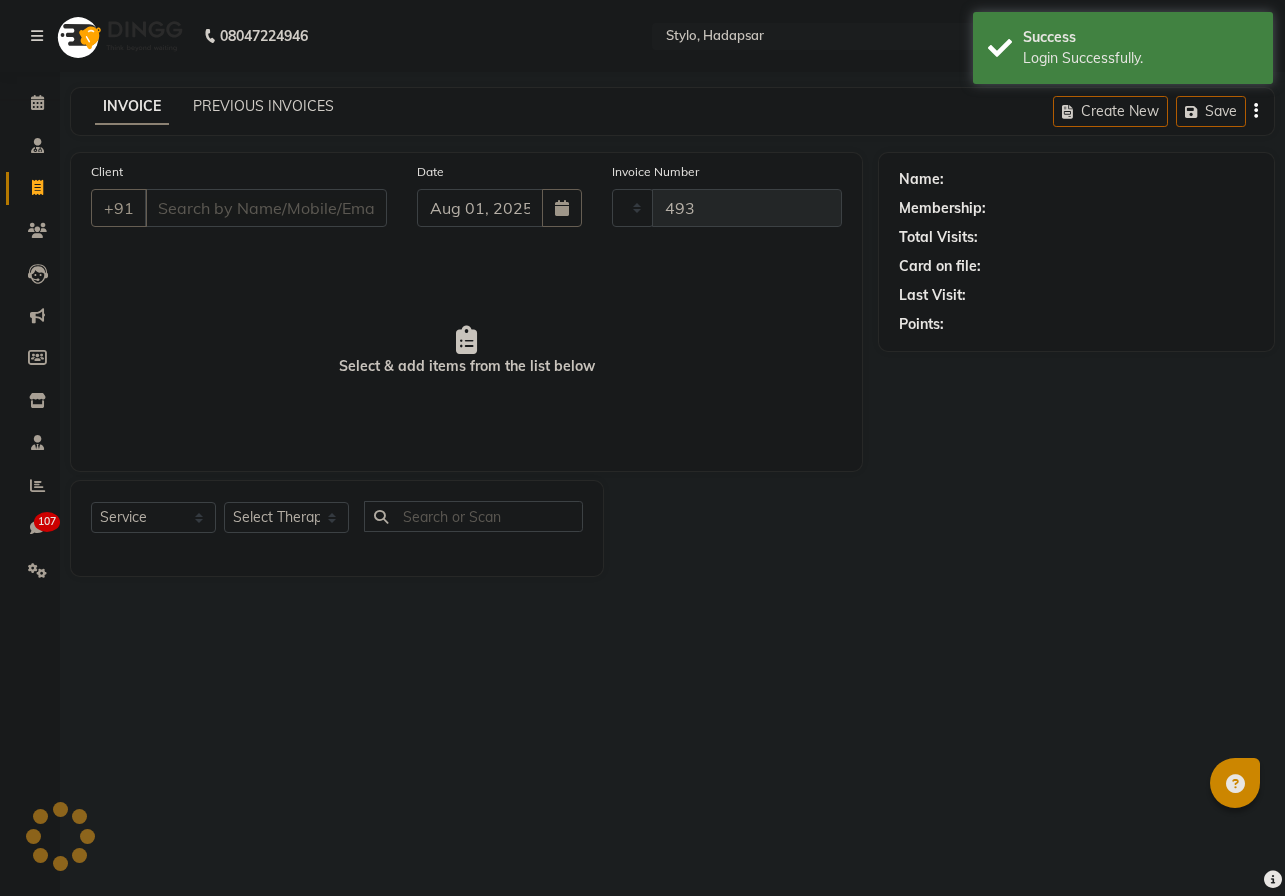 select on "157" 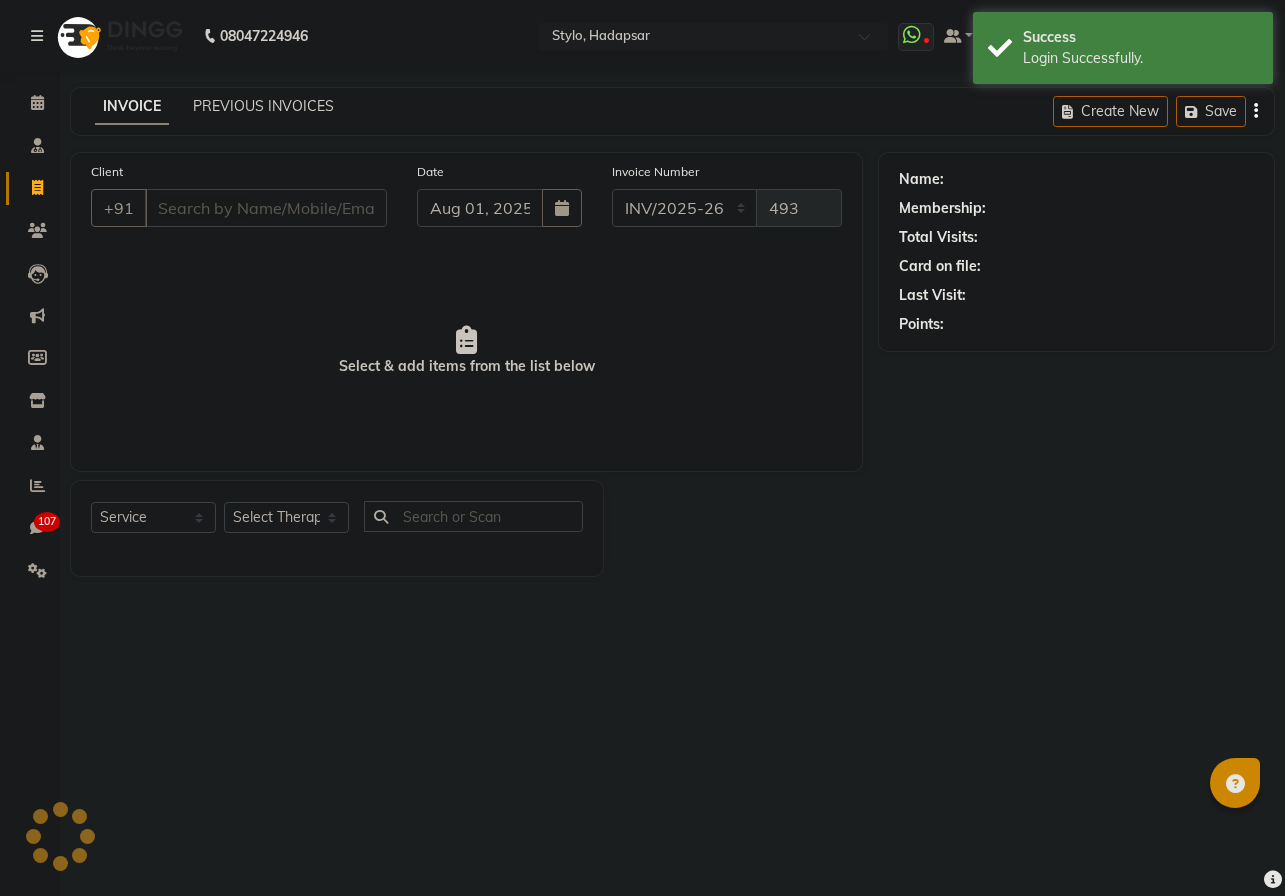 select on "en" 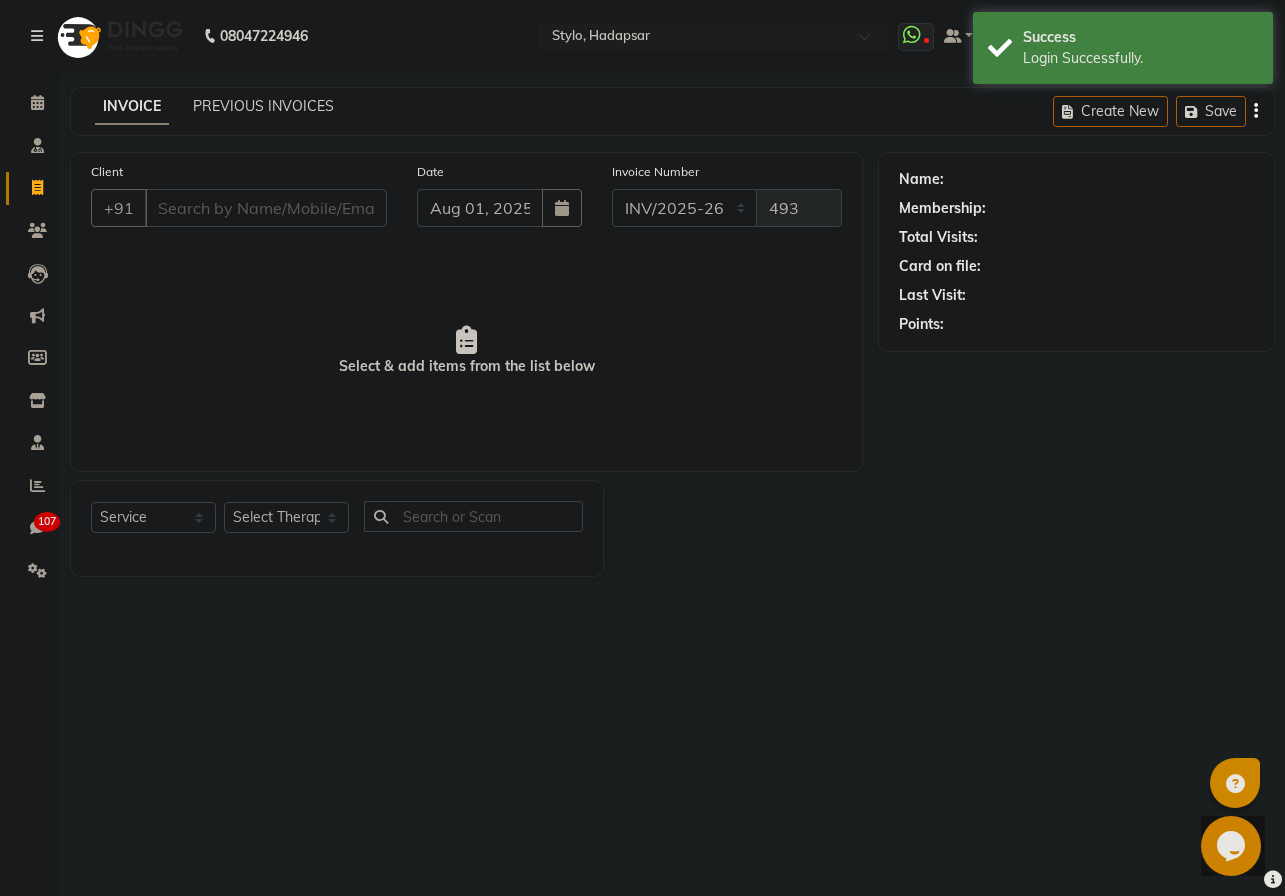 scroll, scrollTop: 0, scrollLeft: 0, axis: both 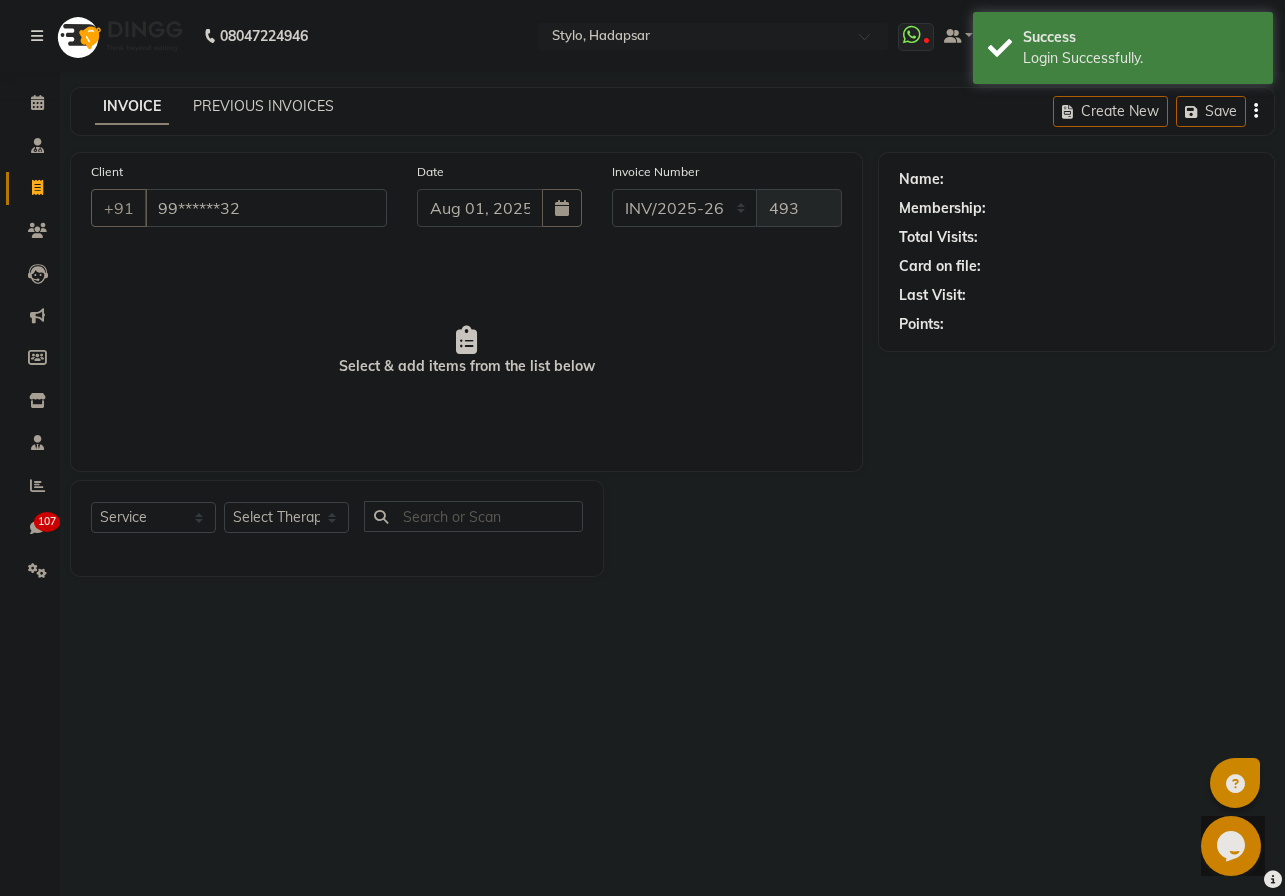 type on "99******32" 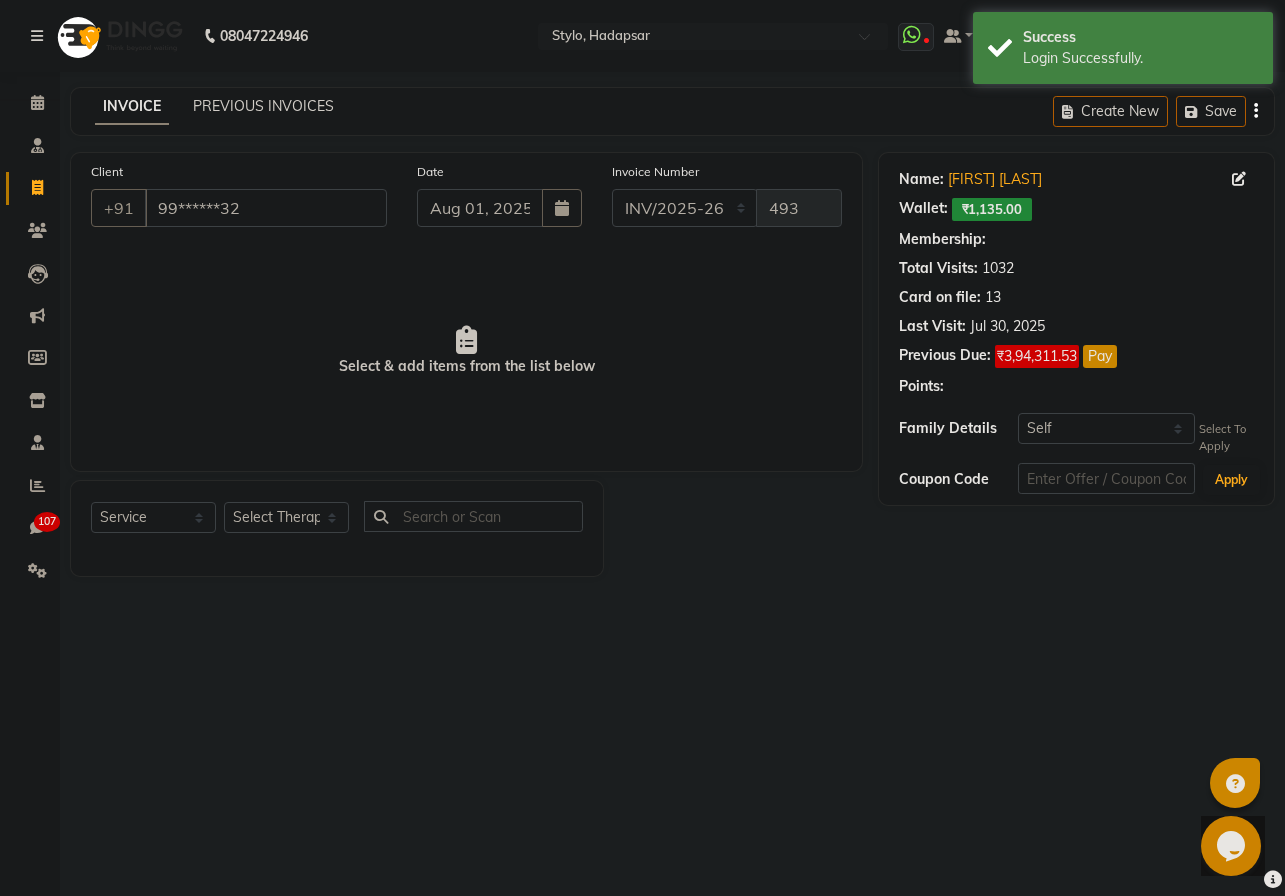select on "2: Object" 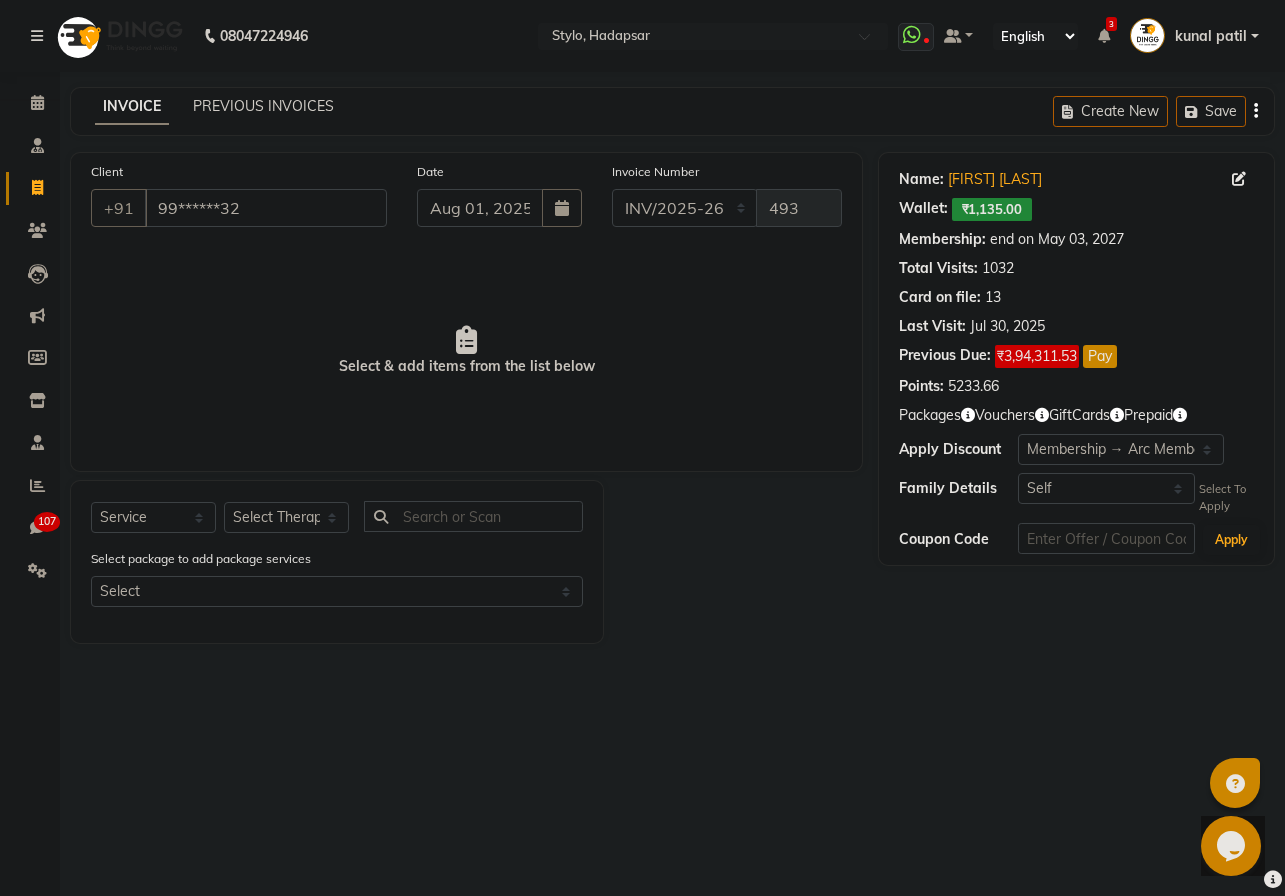 click 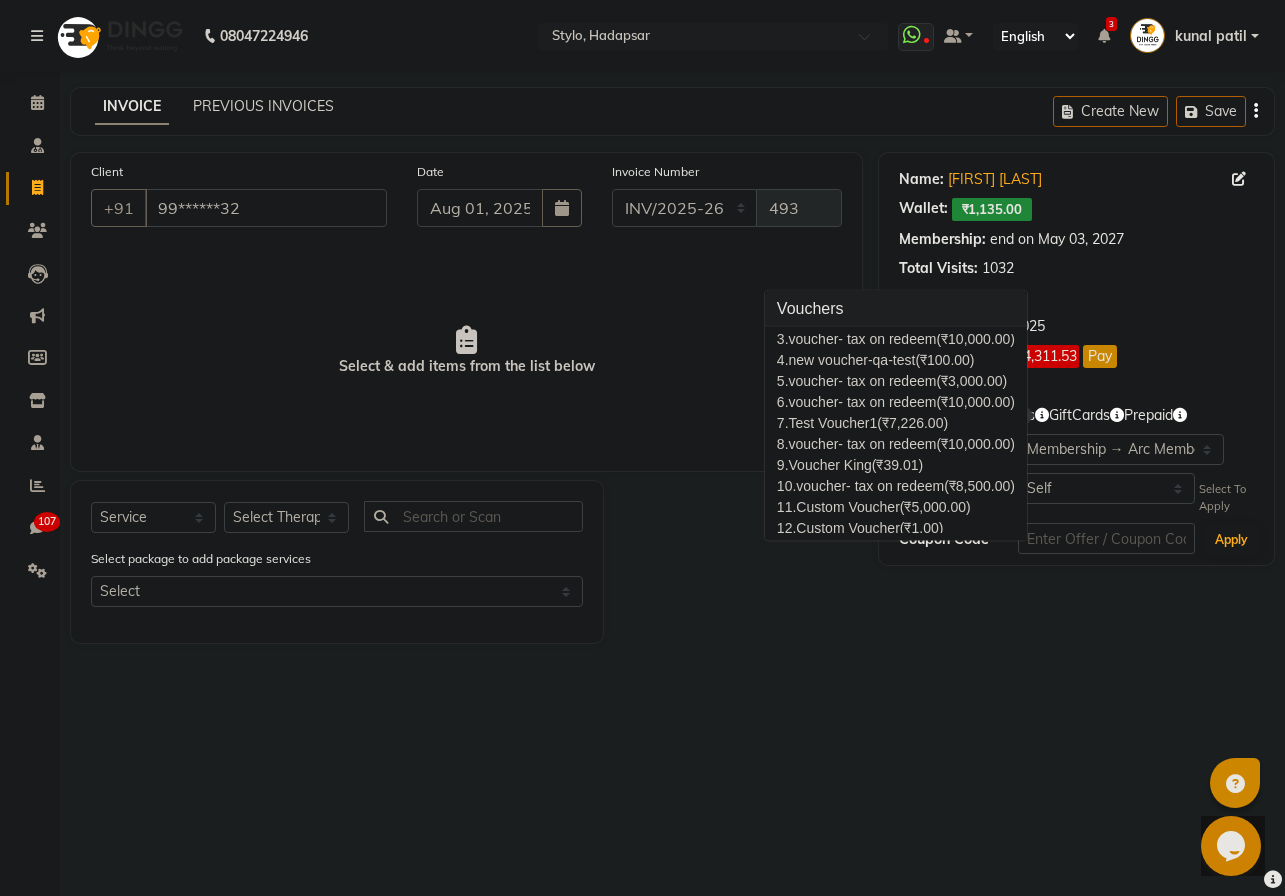 scroll, scrollTop: 0, scrollLeft: 0, axis: both 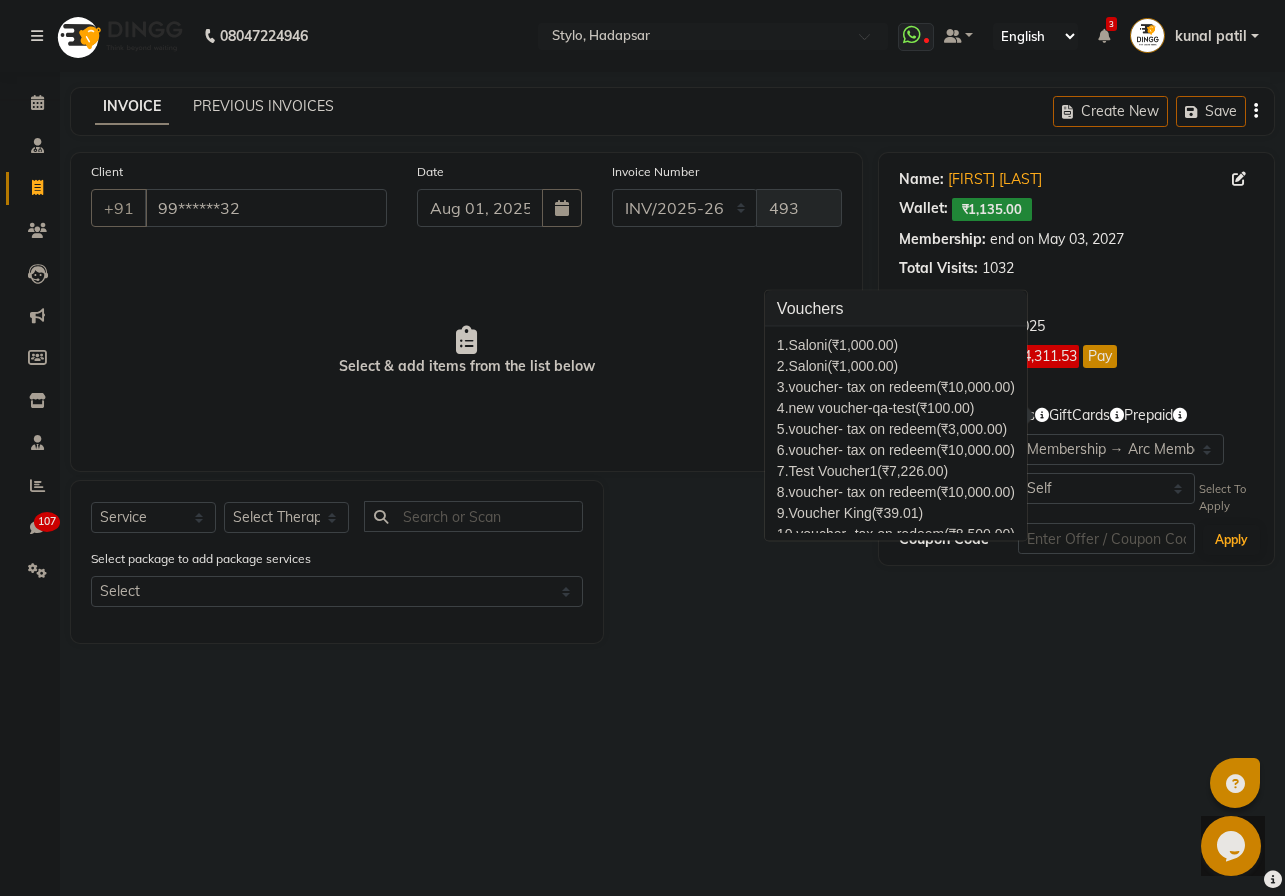 click on "Membership: end on May 03, 2027" 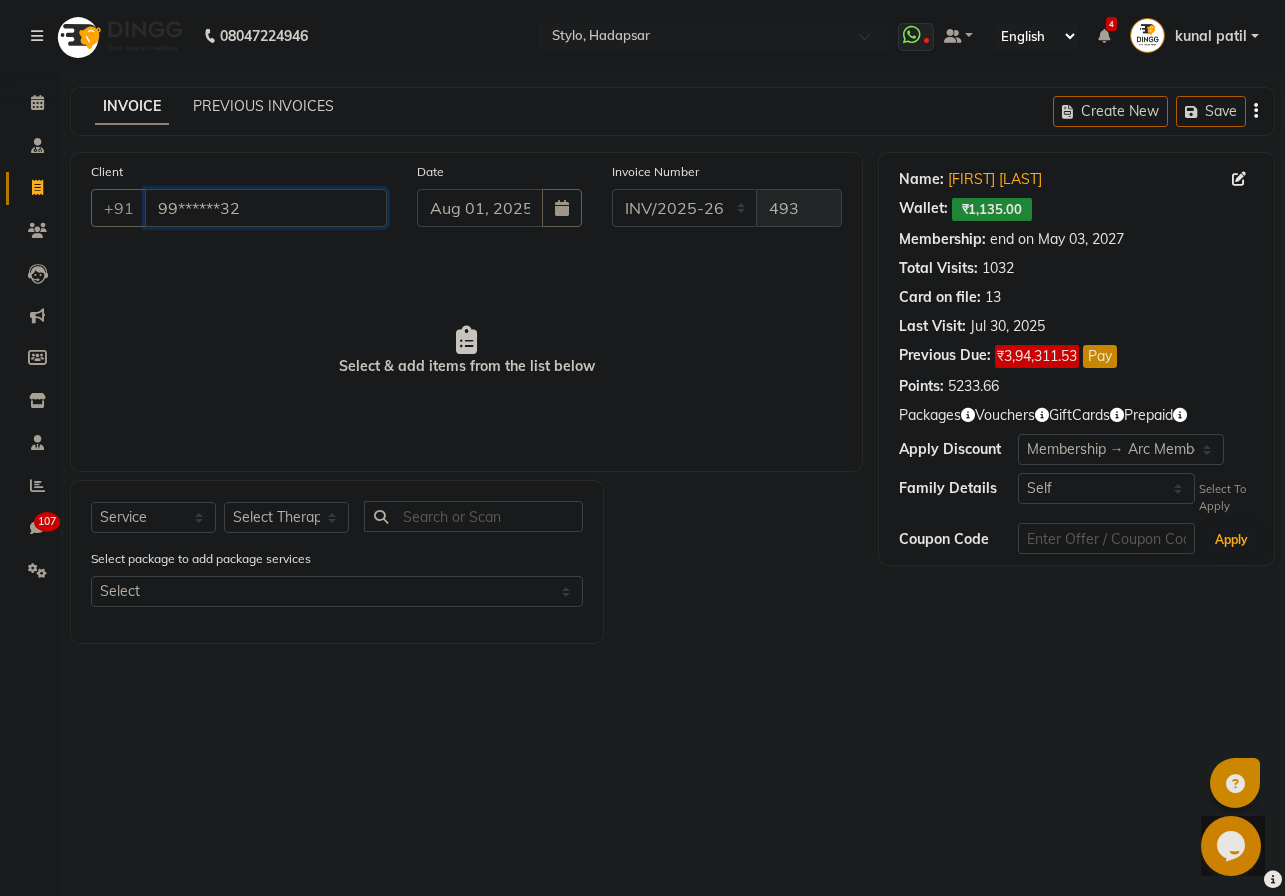 click on "99******32" at bounding box center (266, 208) 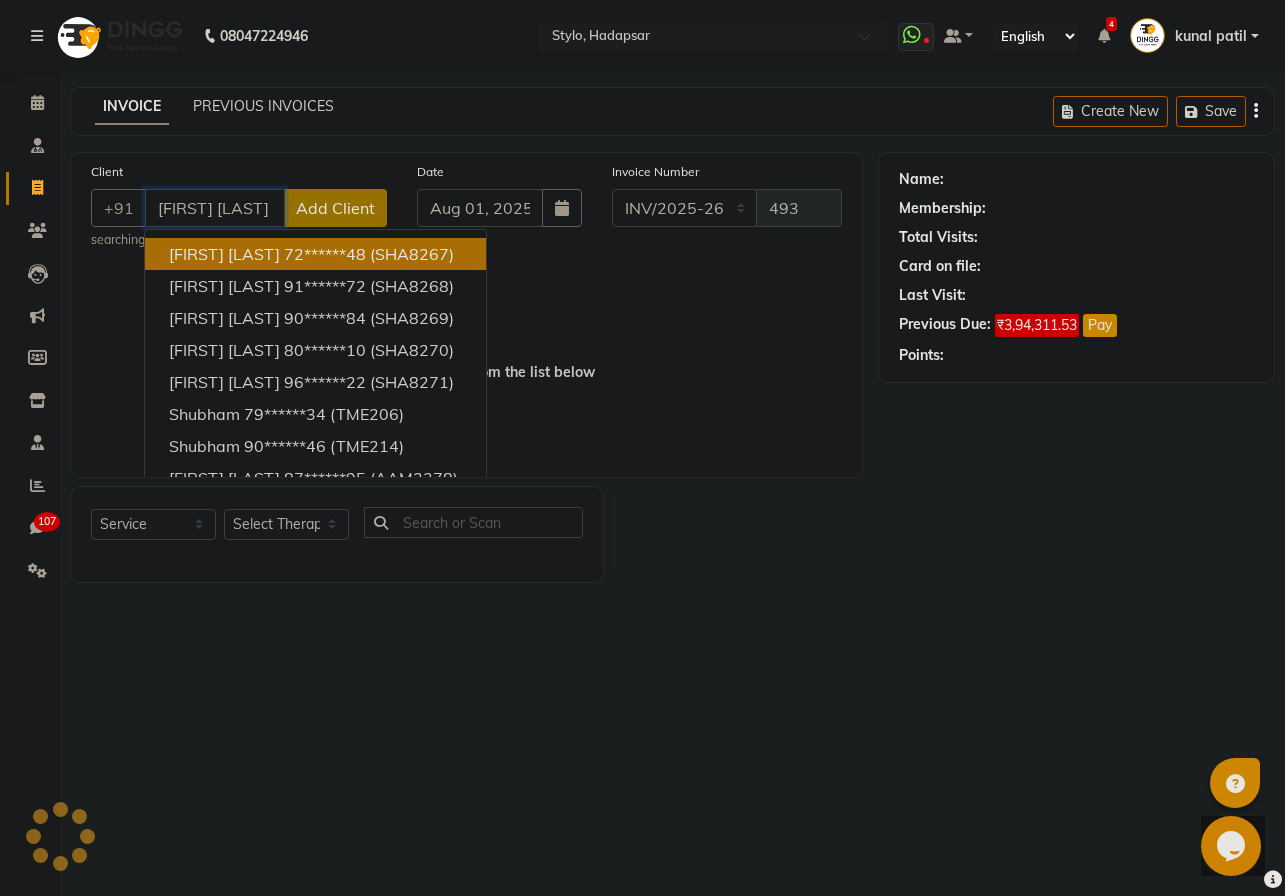 scroll, scrollTop: 0, scrollLeft: 22, axis: horizontal 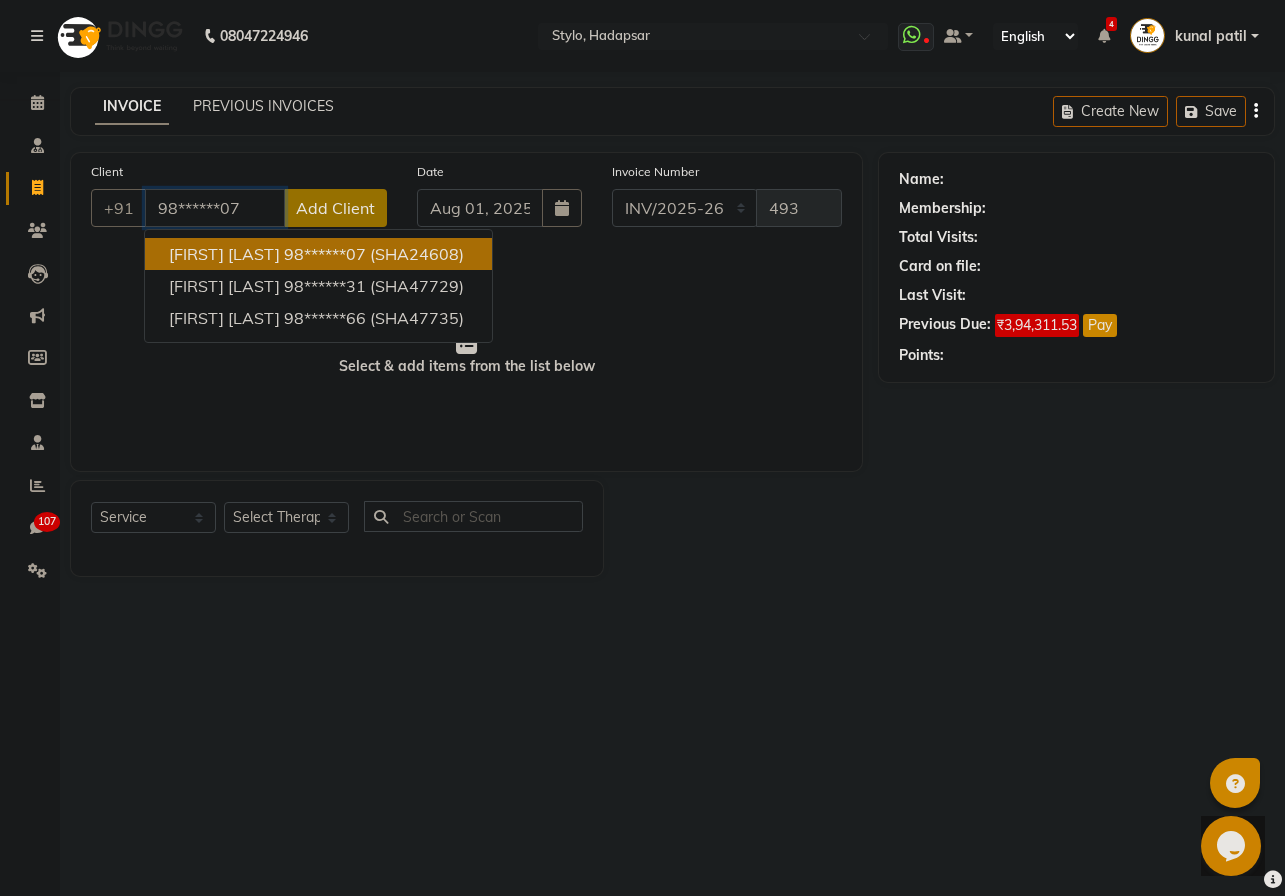 type on "98******07" 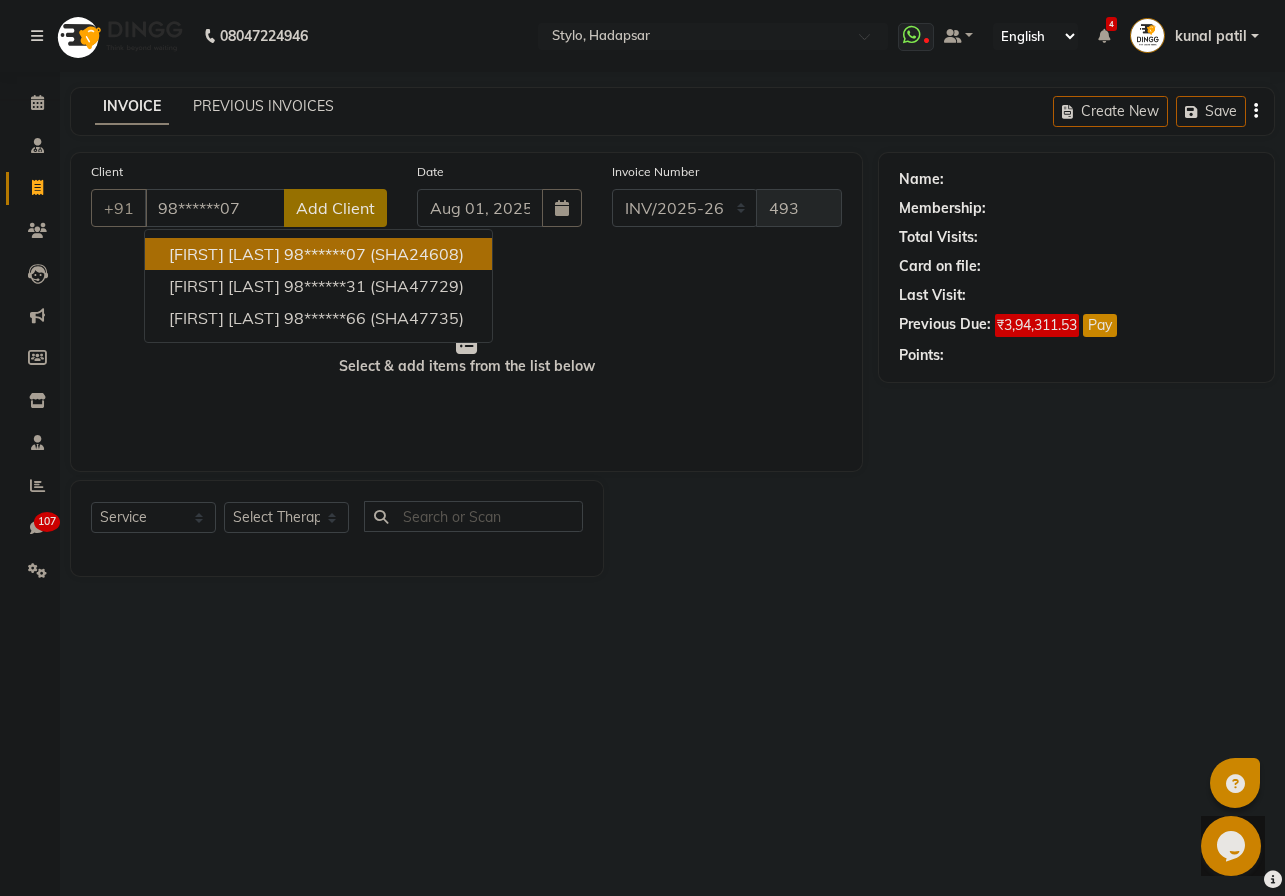scroll, scrollTop: 0, scrollLeft: 0, axis: both 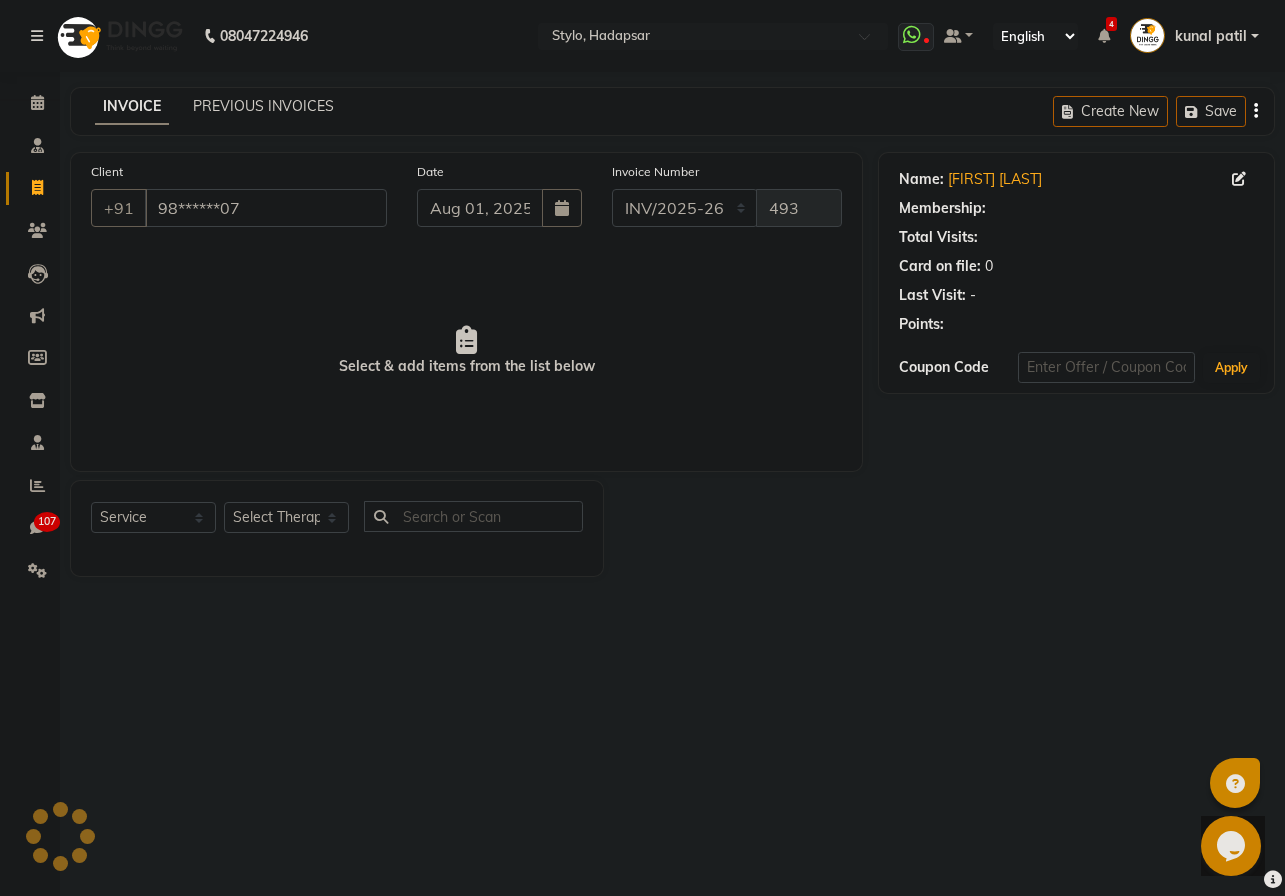 select on "1: Object" 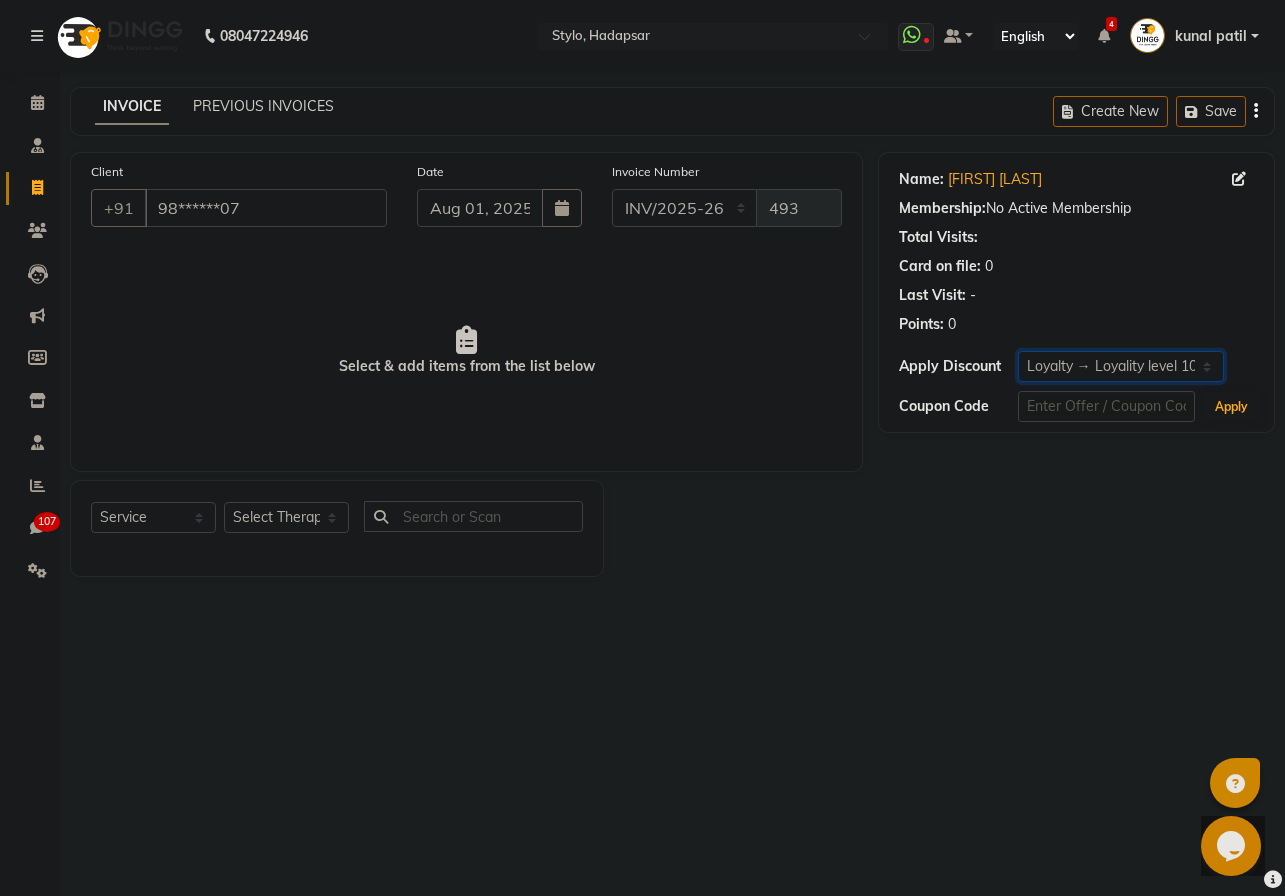 click on "Select  Loyalty → Loyality level 10" 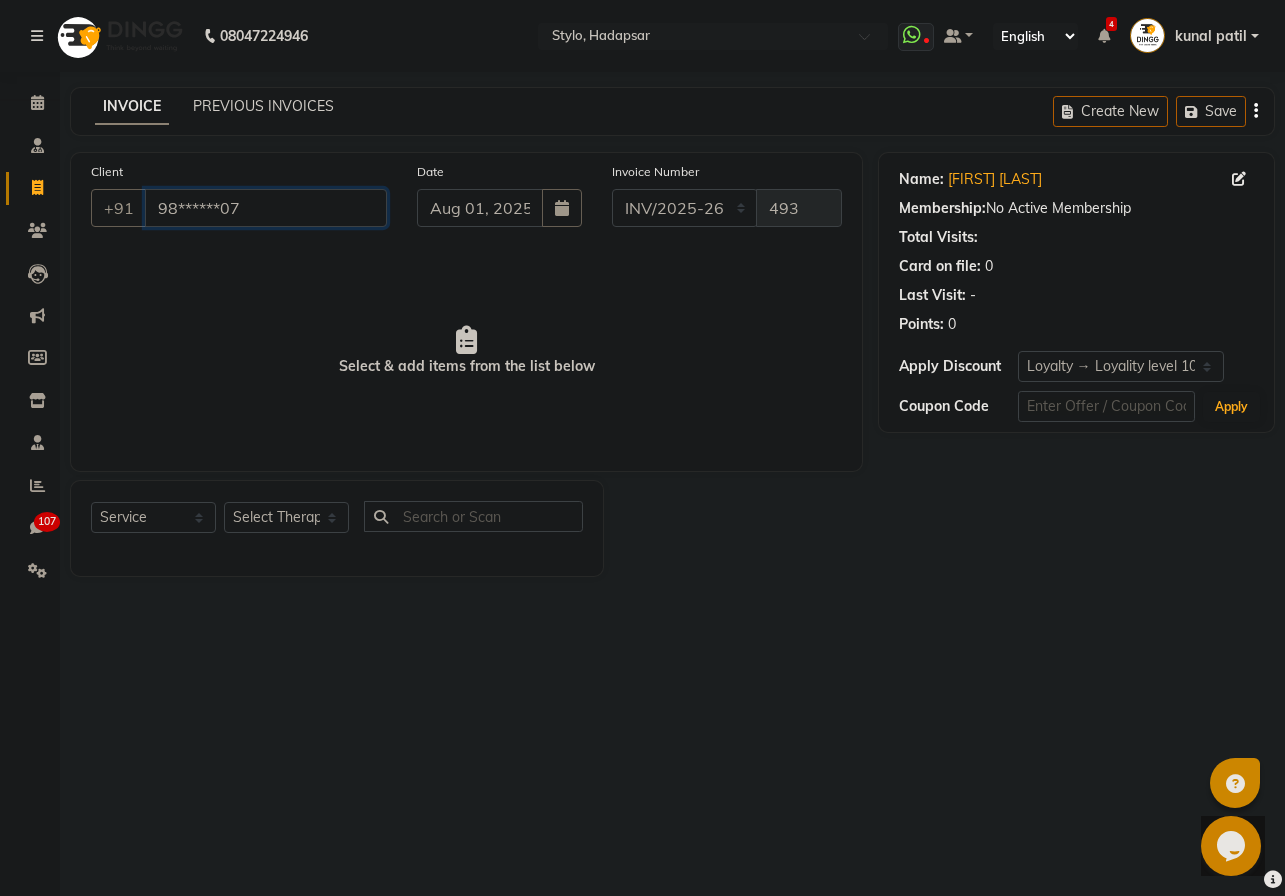 click on "98******07" at bounding box center (266, 208) 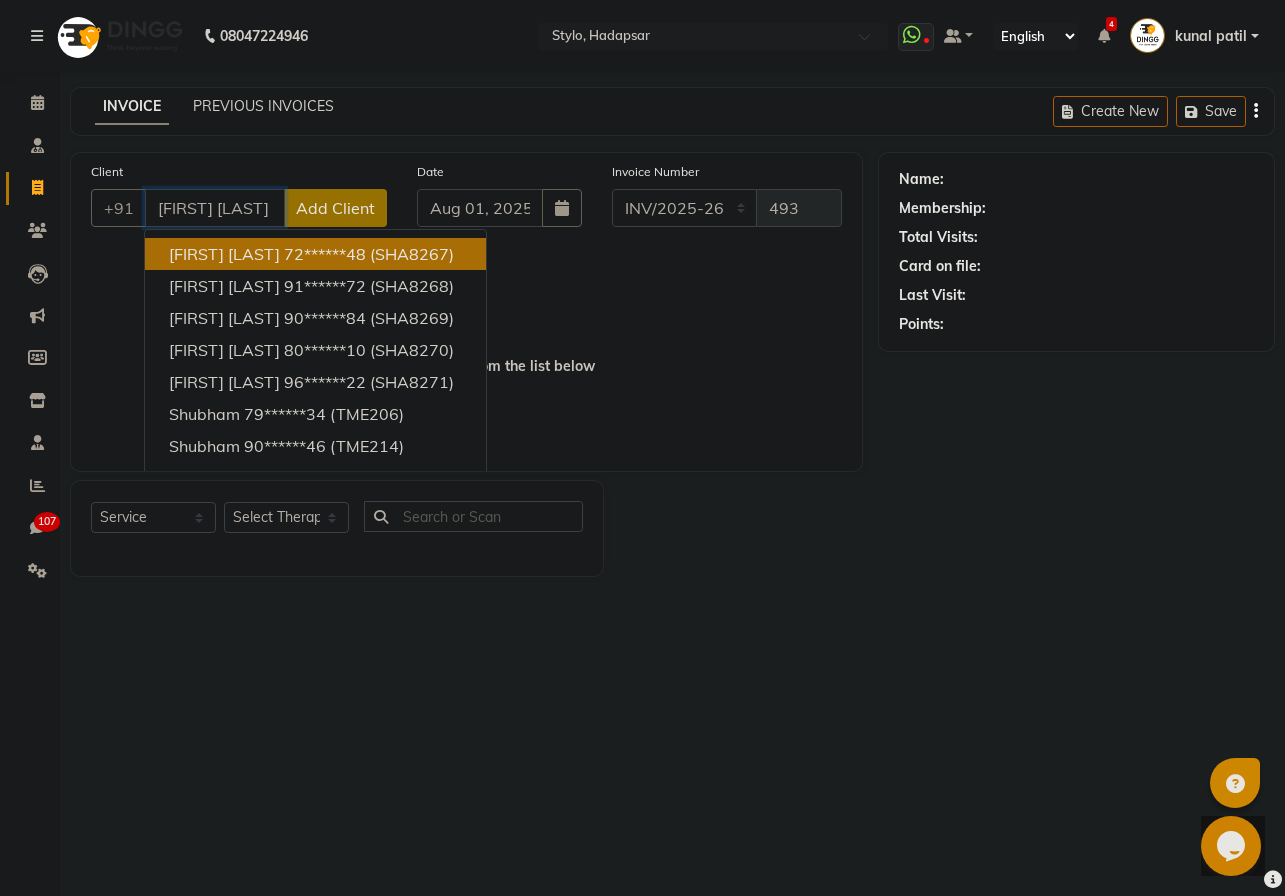 scroll, scrollTop: 0, scrollLeft: 3, axis: horizontal 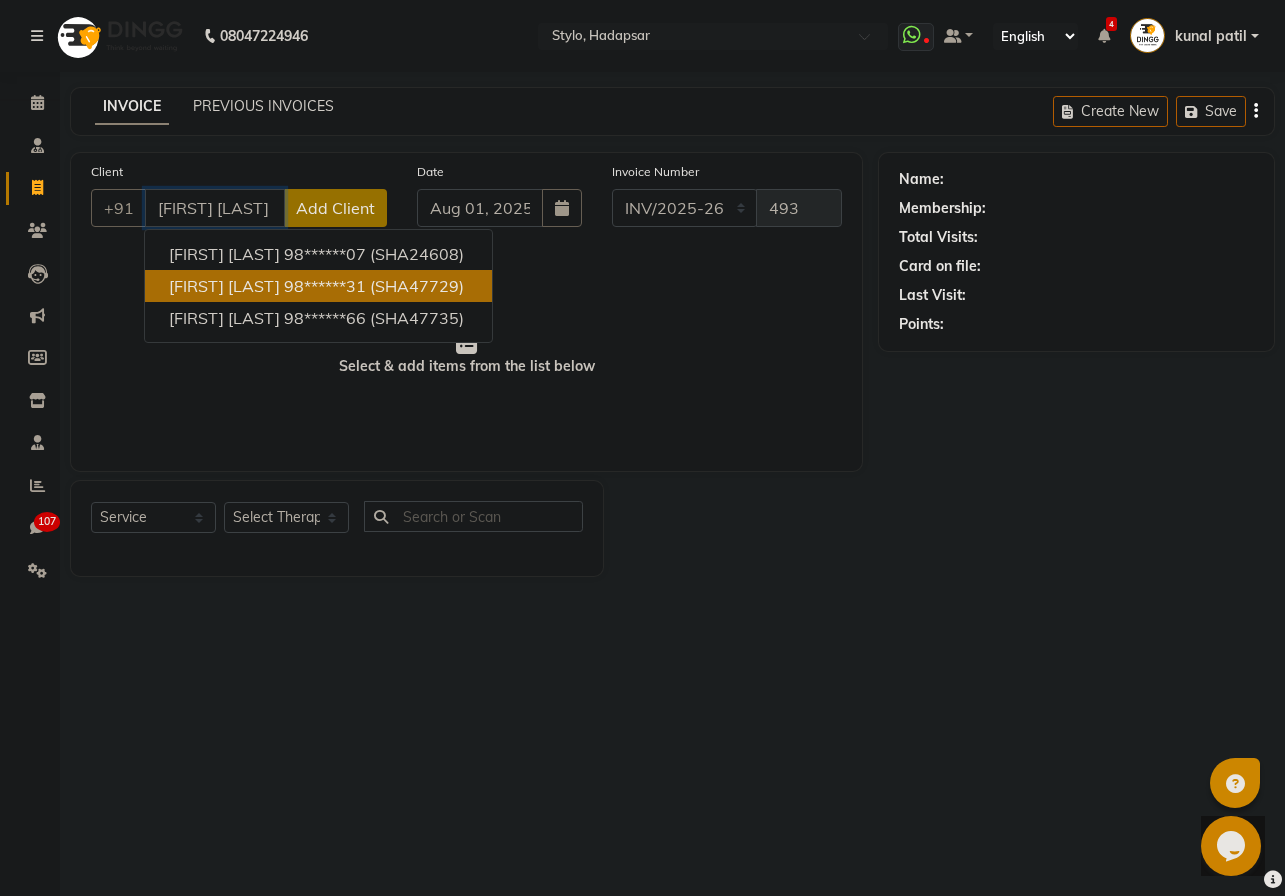 click on "98******31" at bounding box center [325, 286] 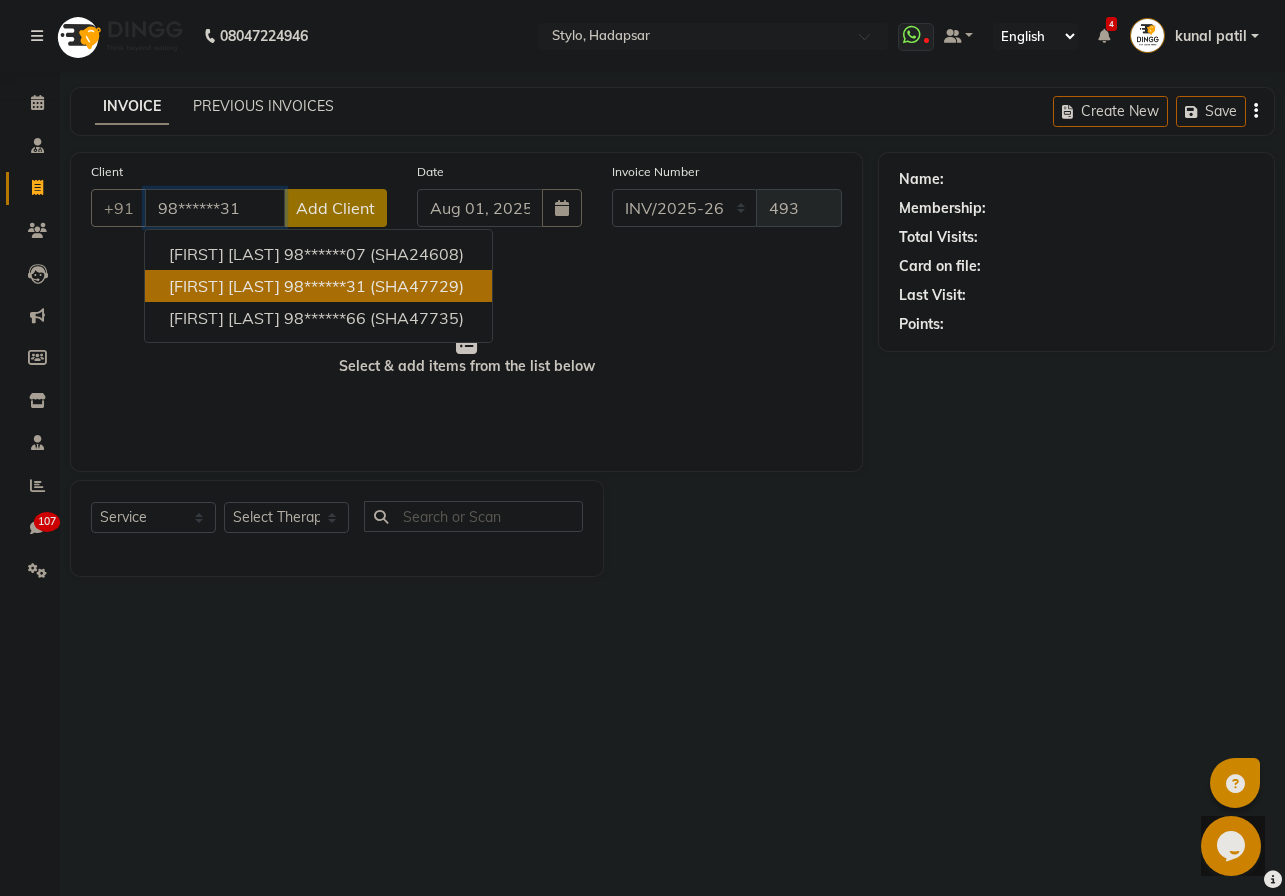 scroll, scrollTop: 0, scrollLeft: 0, axis: both 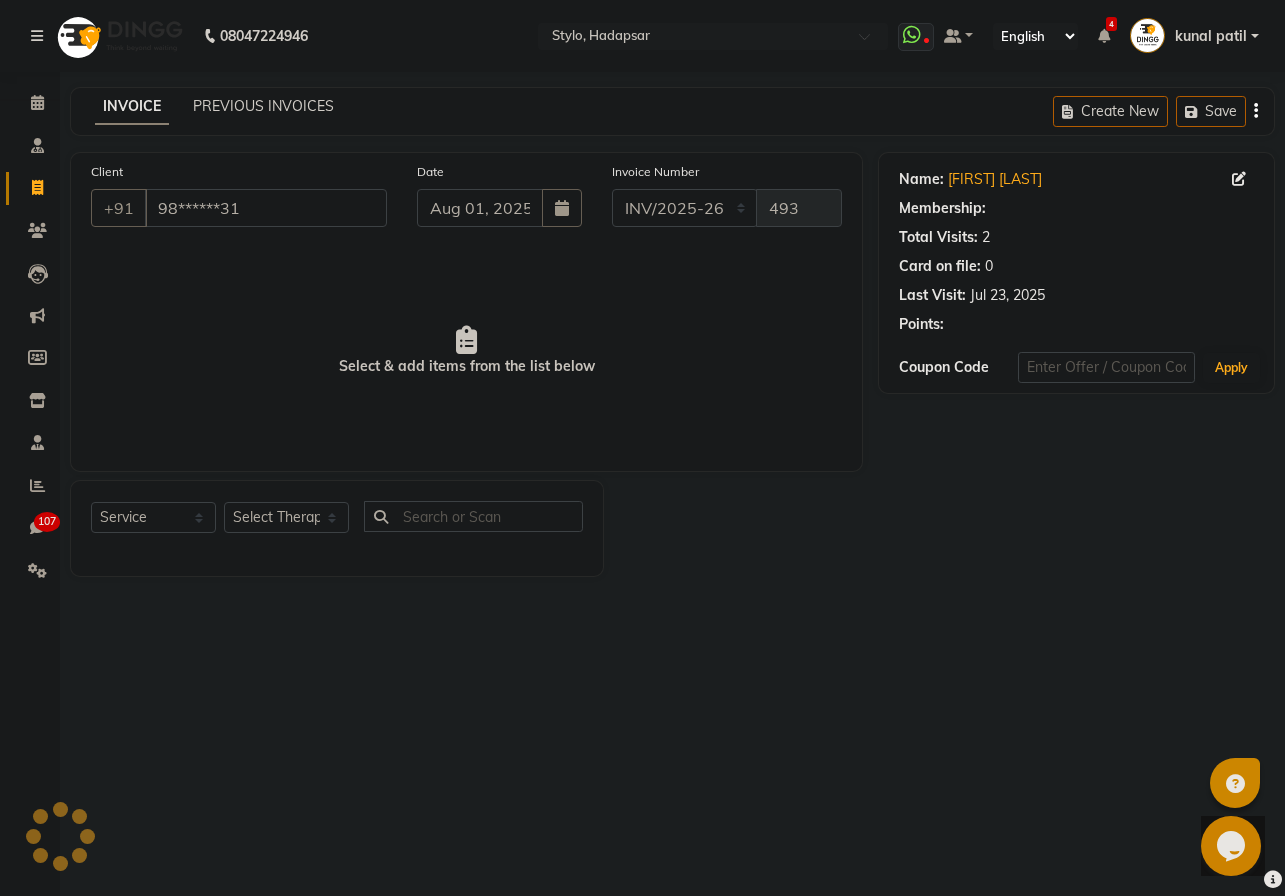select on "1: Object" 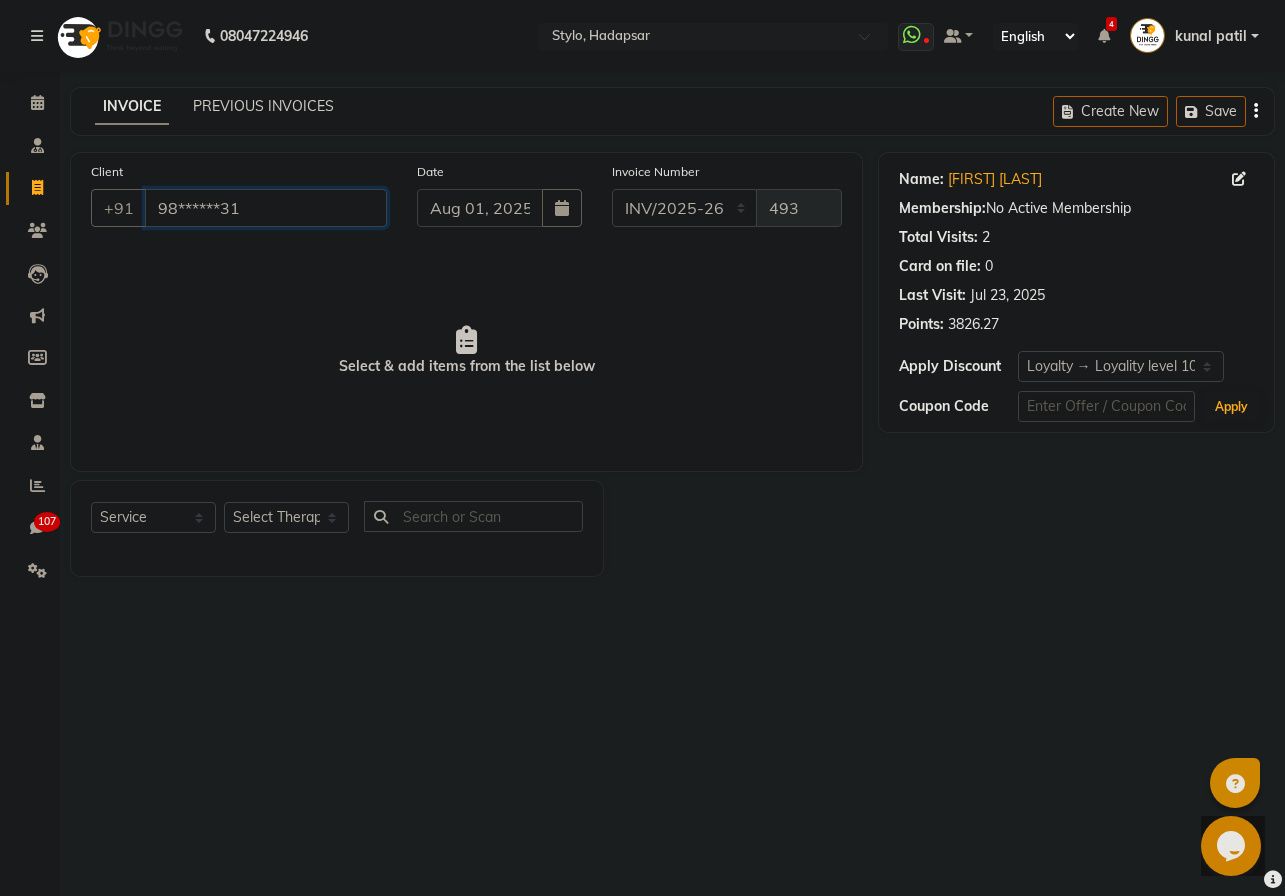 click on "98******31" at bounding box center [266, 208] 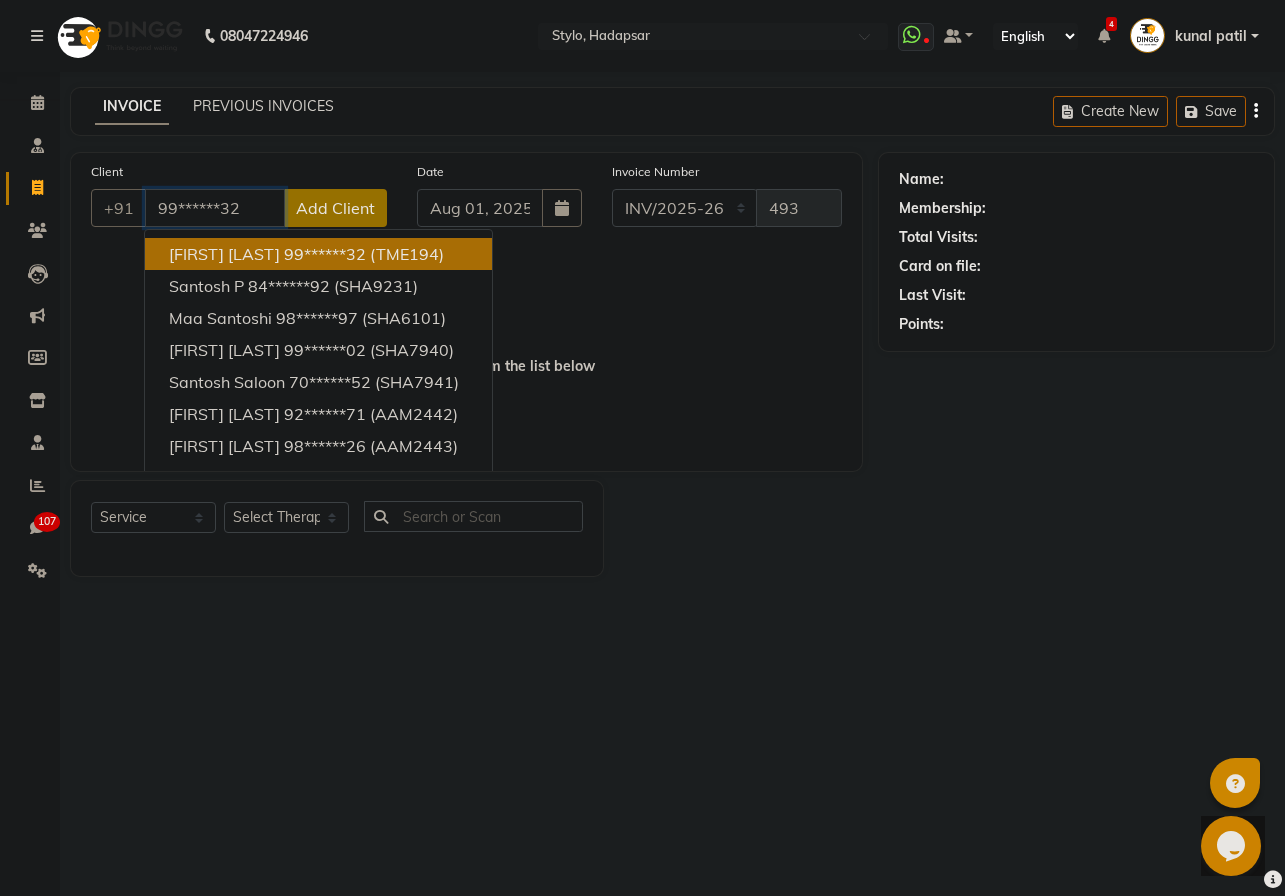 type on "99******32" 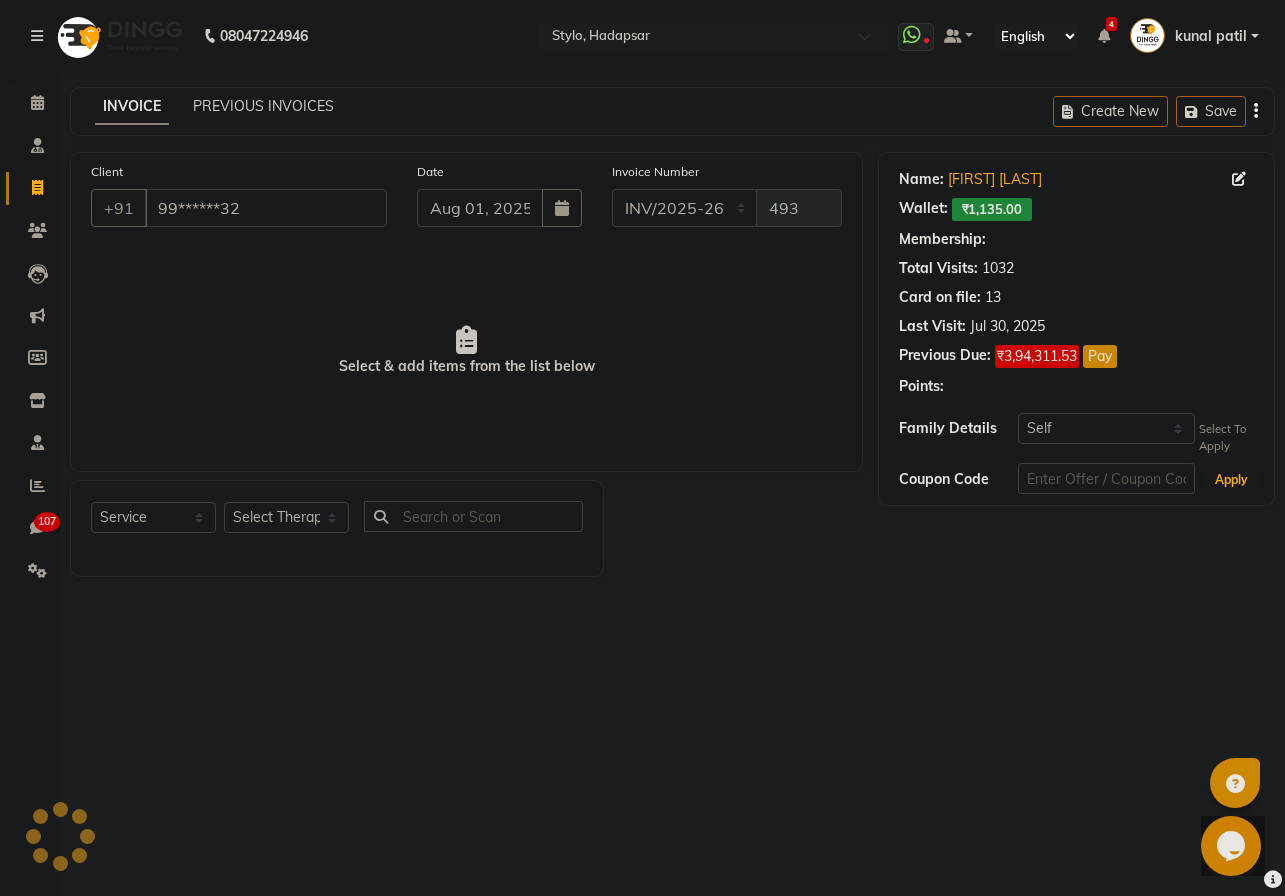 select on "2: Object" 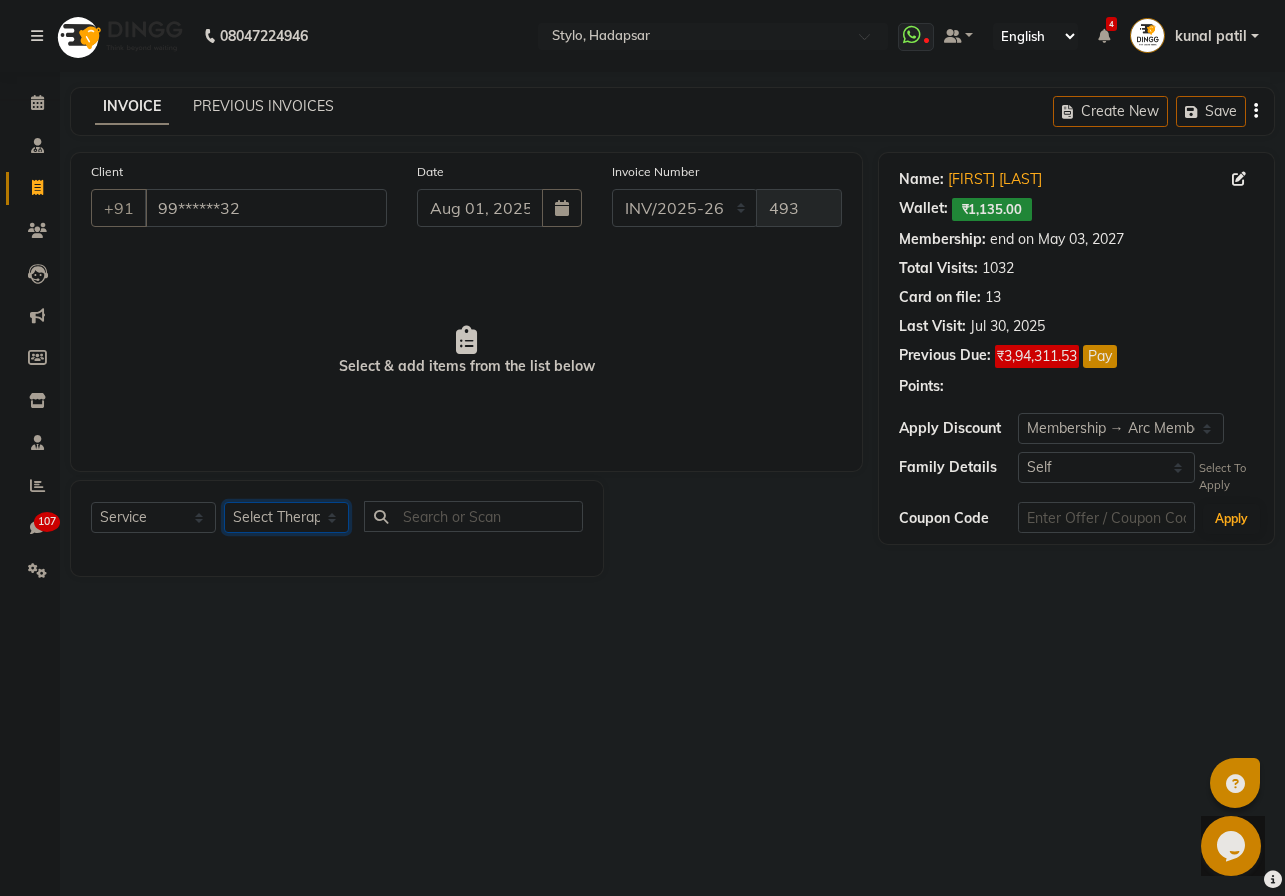 click on "Select Therapist aadi manav abc testing Abc testing abhi Admin A Amit Ankit magan Anuja ashwins Automation DND avdesh Bhushan Kolhe Dhiraj Mokal Dhiraj Mokal2 dinesh dingg staff test dingg staff test2 dinu Gaju dhingra Gaju mahajan Ganesh harsh harsh testing jivan kolhe Krishna Singh kunal patil Mamta MonaKumari Mukhtar New QA Staff New Salary Staff New Salary Staff 2 New staff Testing praveen Praveen2 Priya Rajshree ravi raj  saheen sam billing sam kontas samtesting Samyak Shalini Shamshad shivam Shreyash Shubham shubham431 Sonoo sonu staff sortt Staff_DoNotDelete Staff For Reports Staff new-2 Suchita Suchita Sukanya Test Achievement 2 Testing Achievement testshubh Test - staff -01 testt Vani" 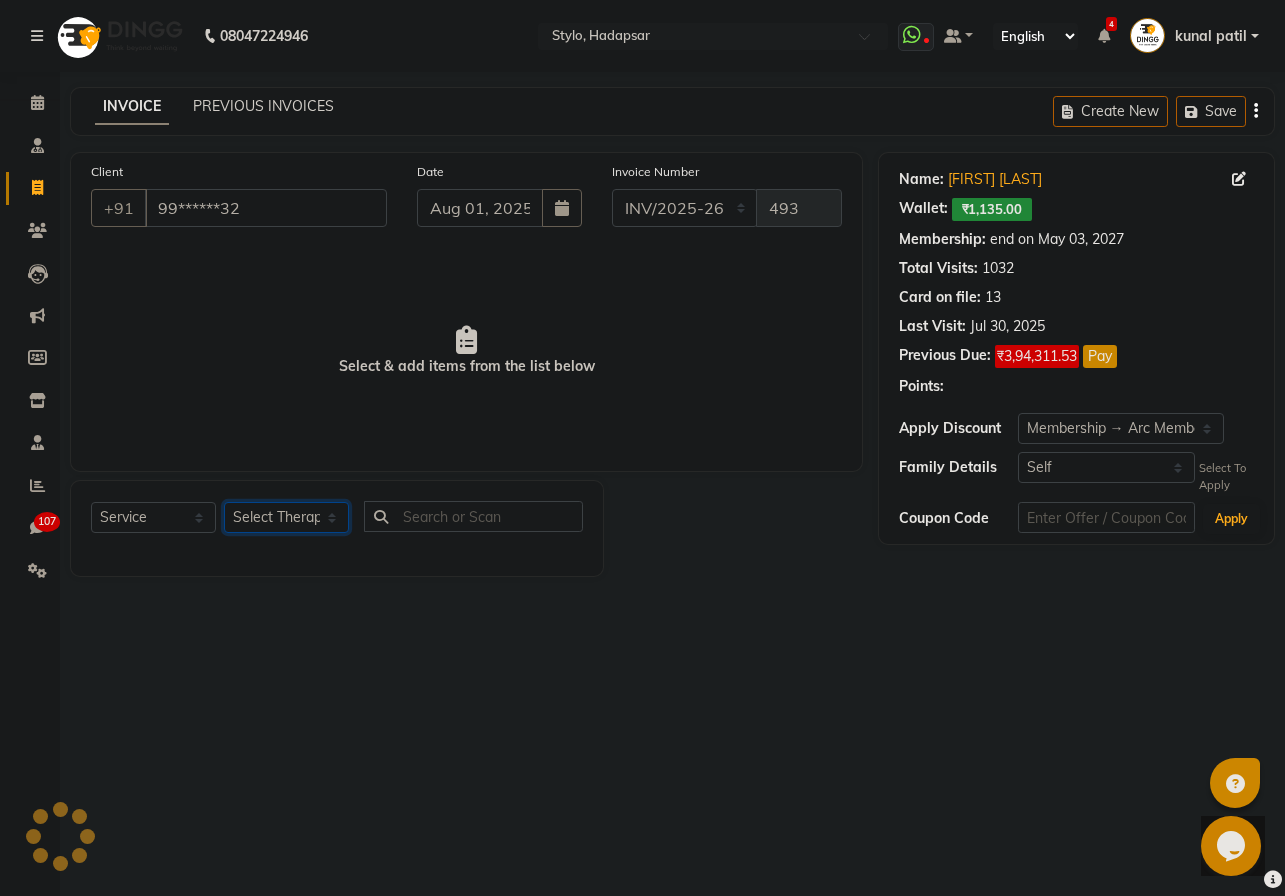select on "5396" 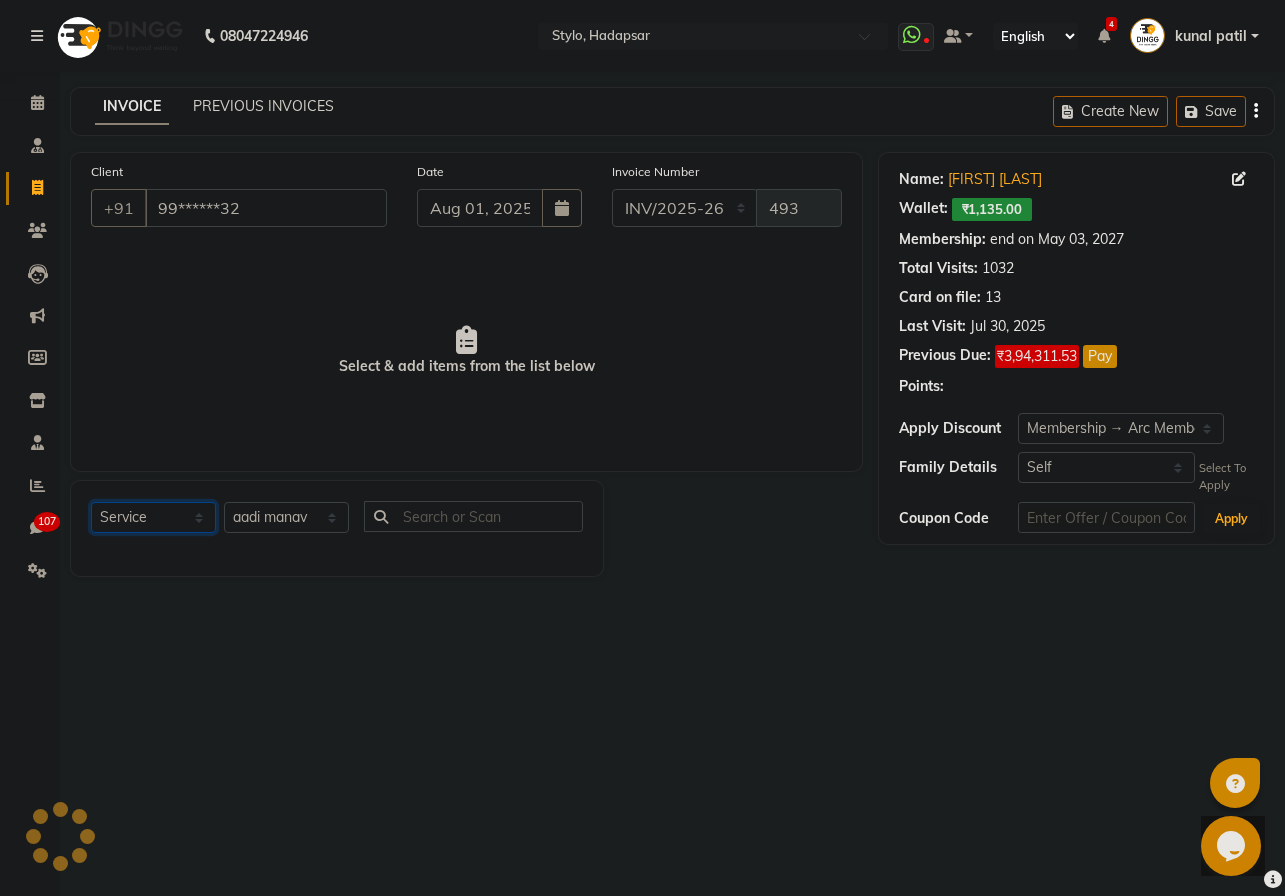 click on "Select  Service  Product  Membership  Package Voucher Prepaid Gift Card" 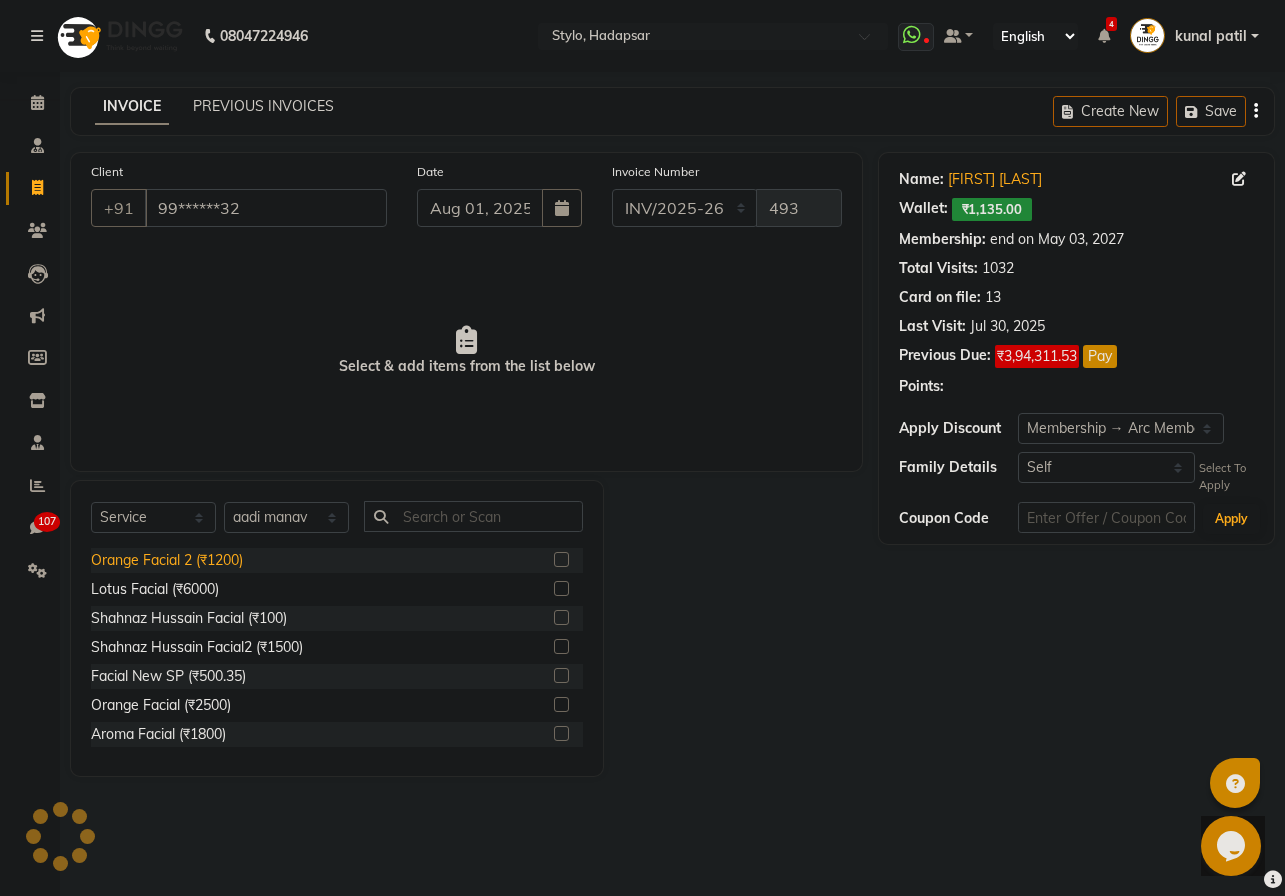 click on "Orange Facial 2 (₹1200)" 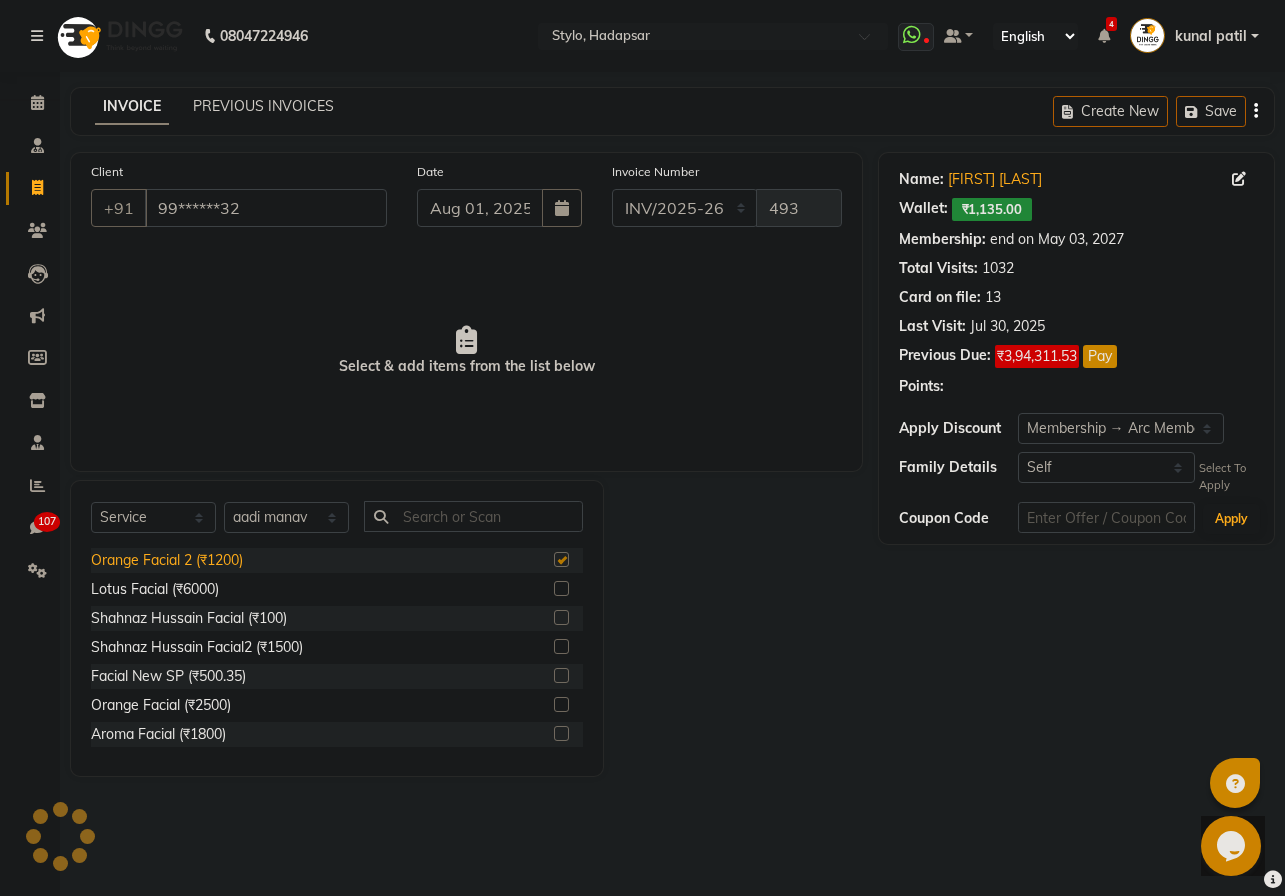 checkbox on "true" 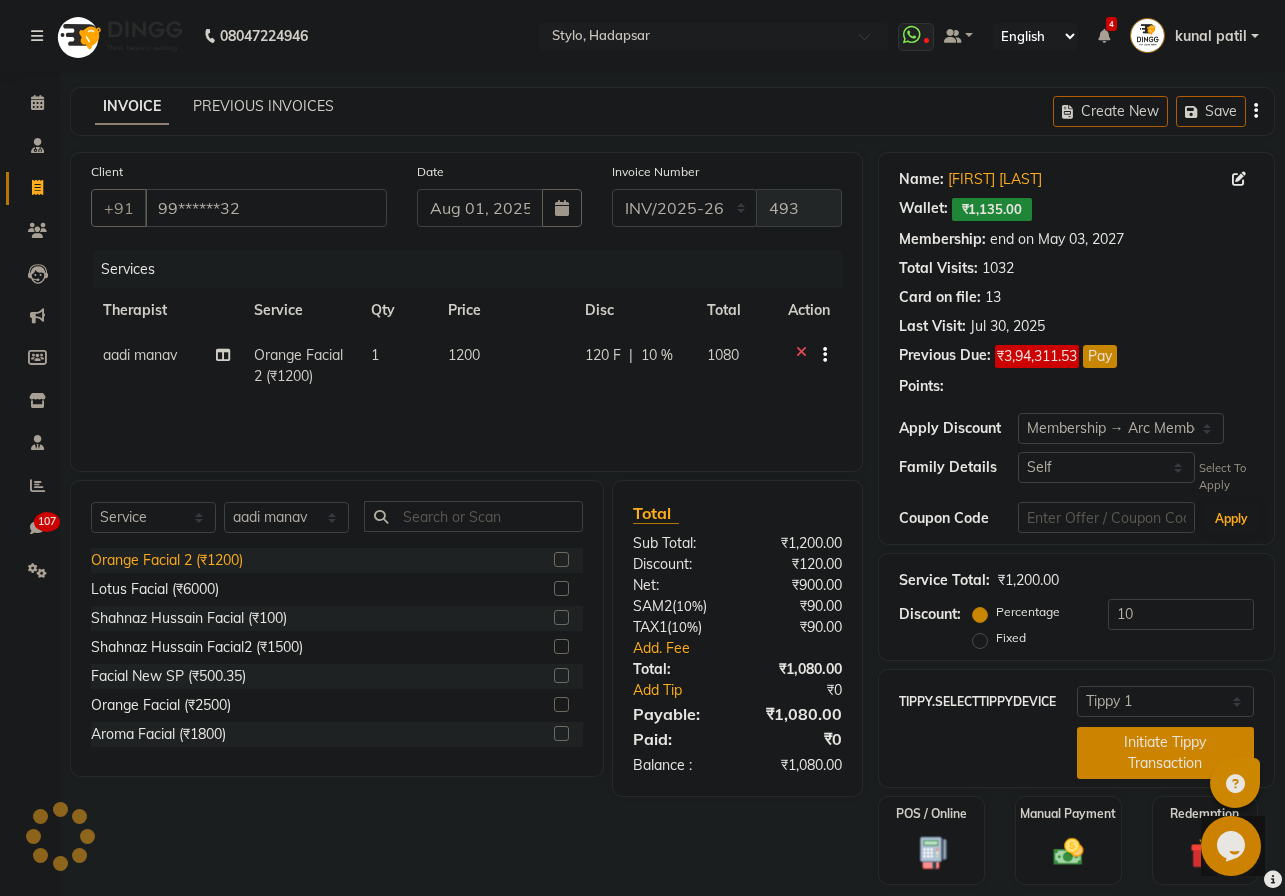 checkbox on "false" 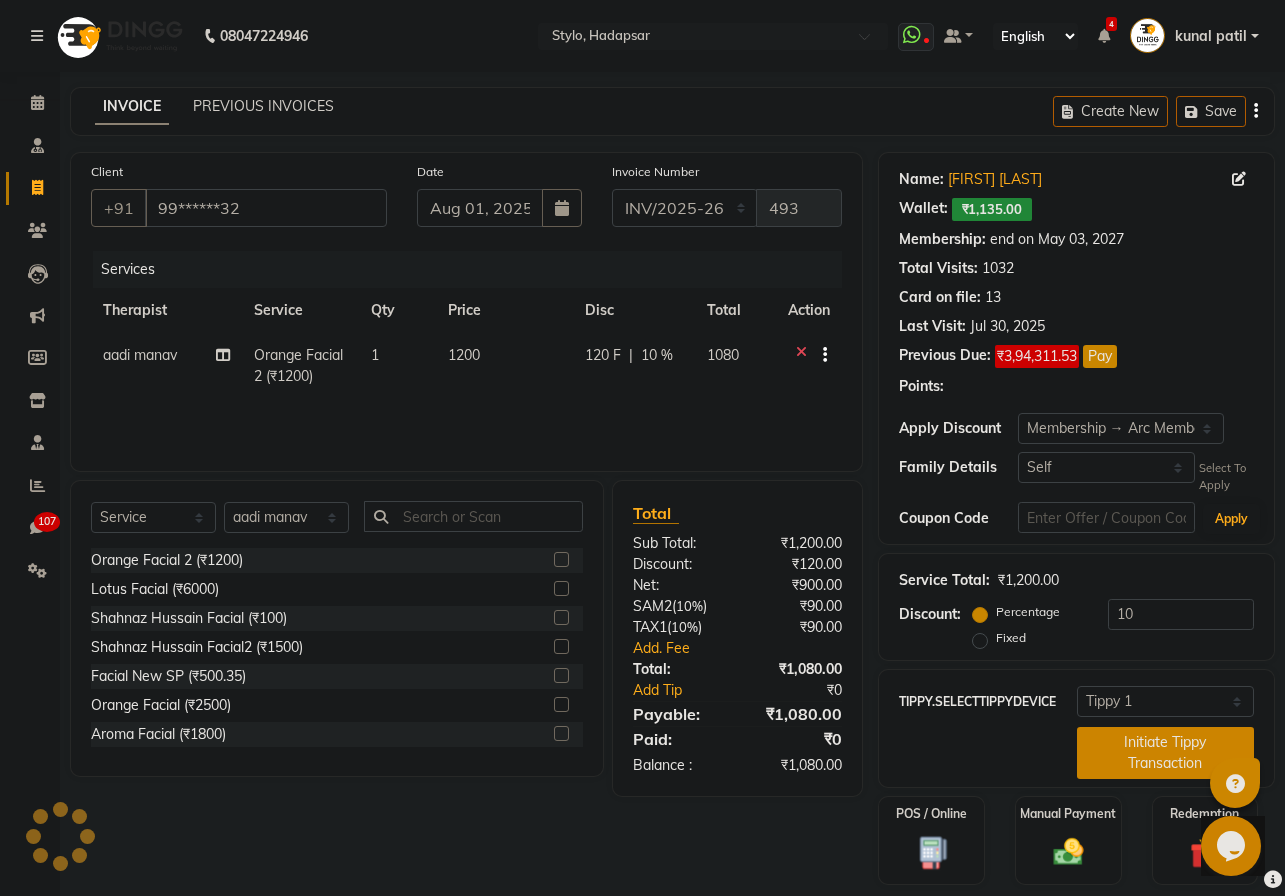 click 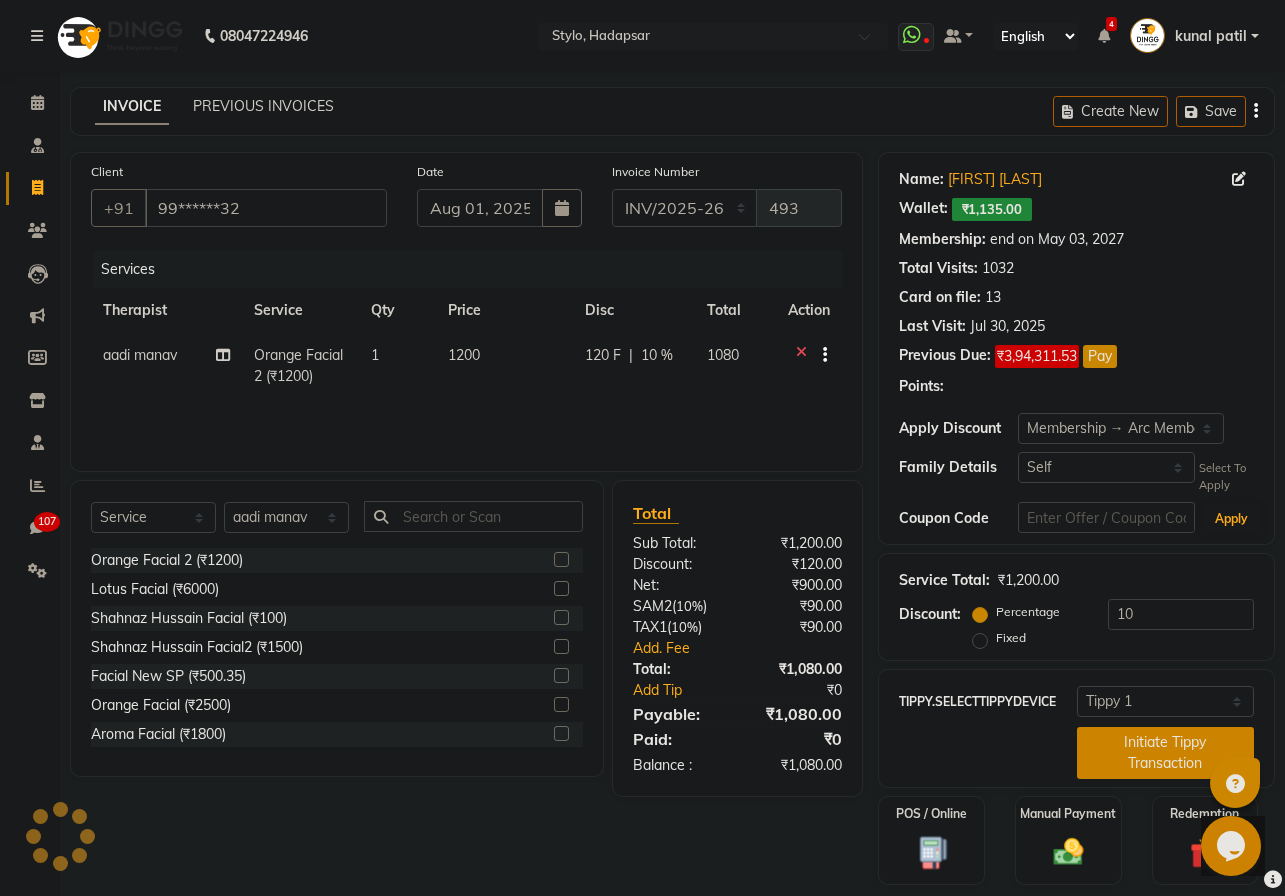 select on "20" 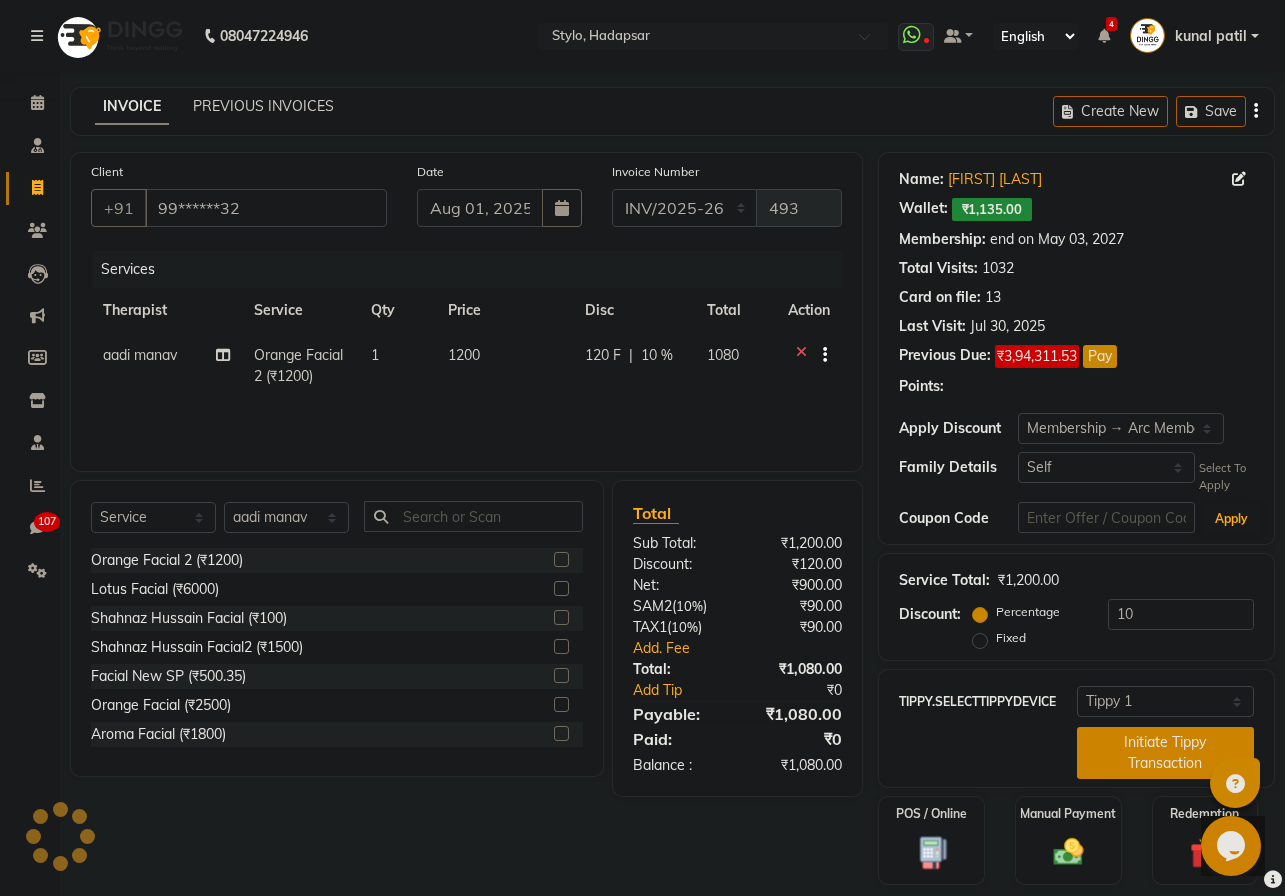 select on "10" 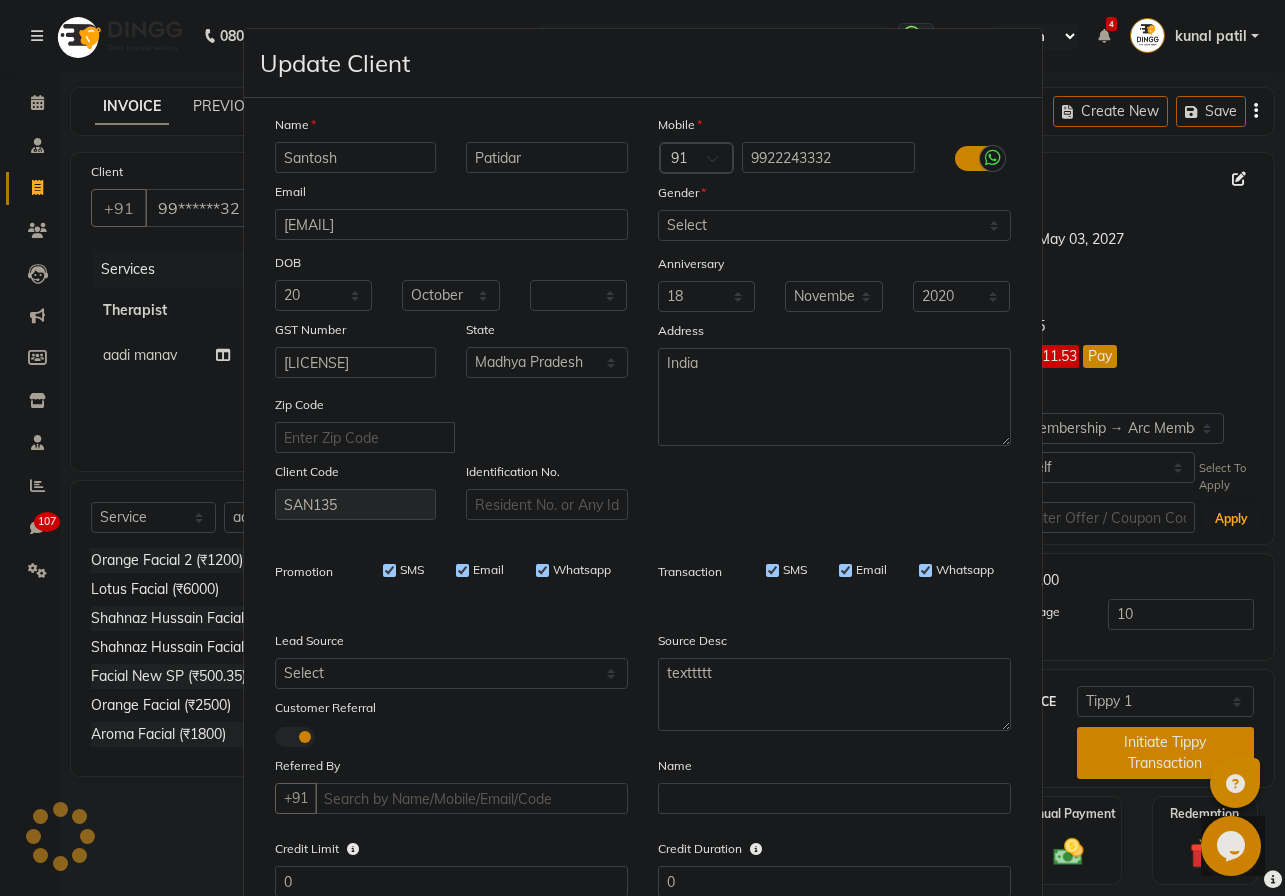 type on "9922243332" 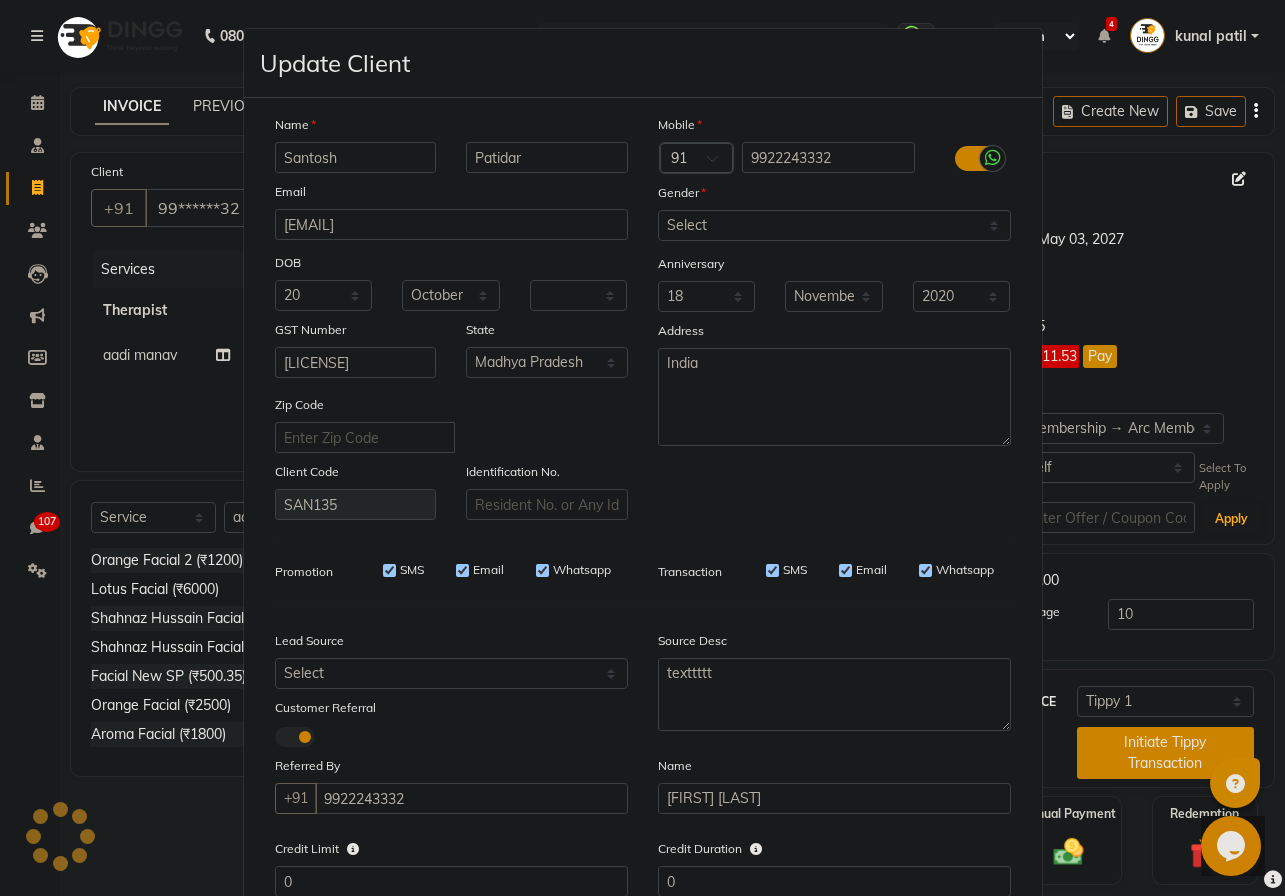 scroll, scrollTop: 141, scrollLeft: 0, axis: vertical 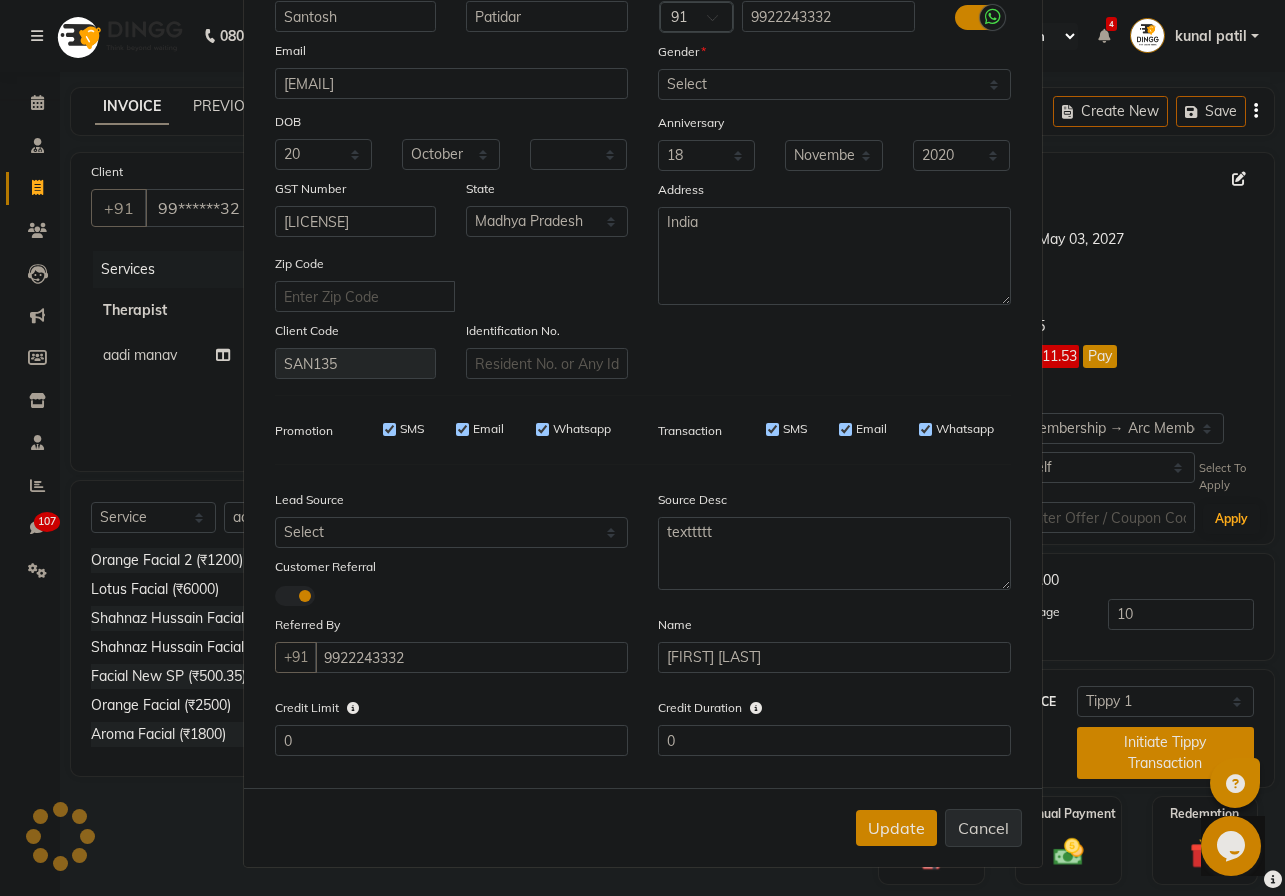 click on "Cancel" at bounding box center [983, 828] 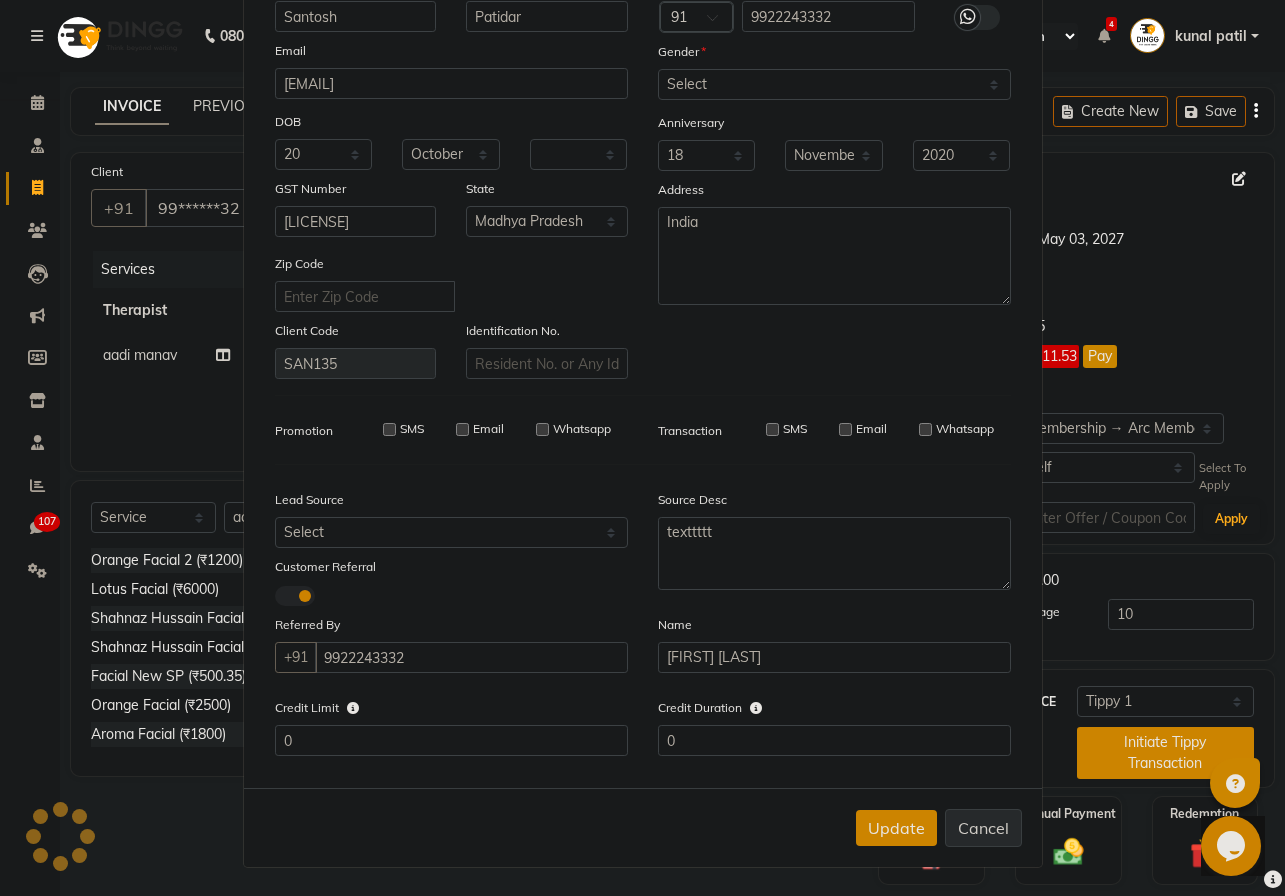 type 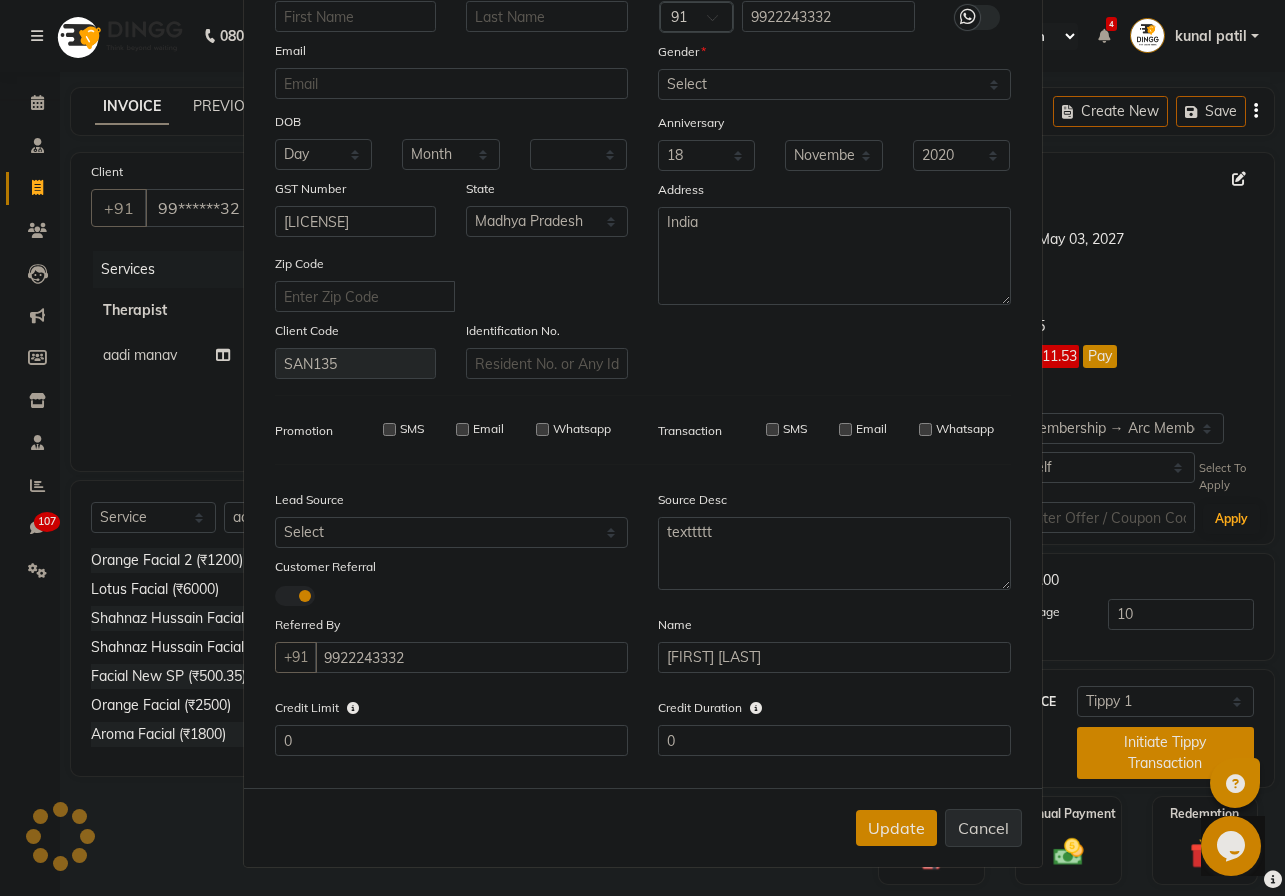 select 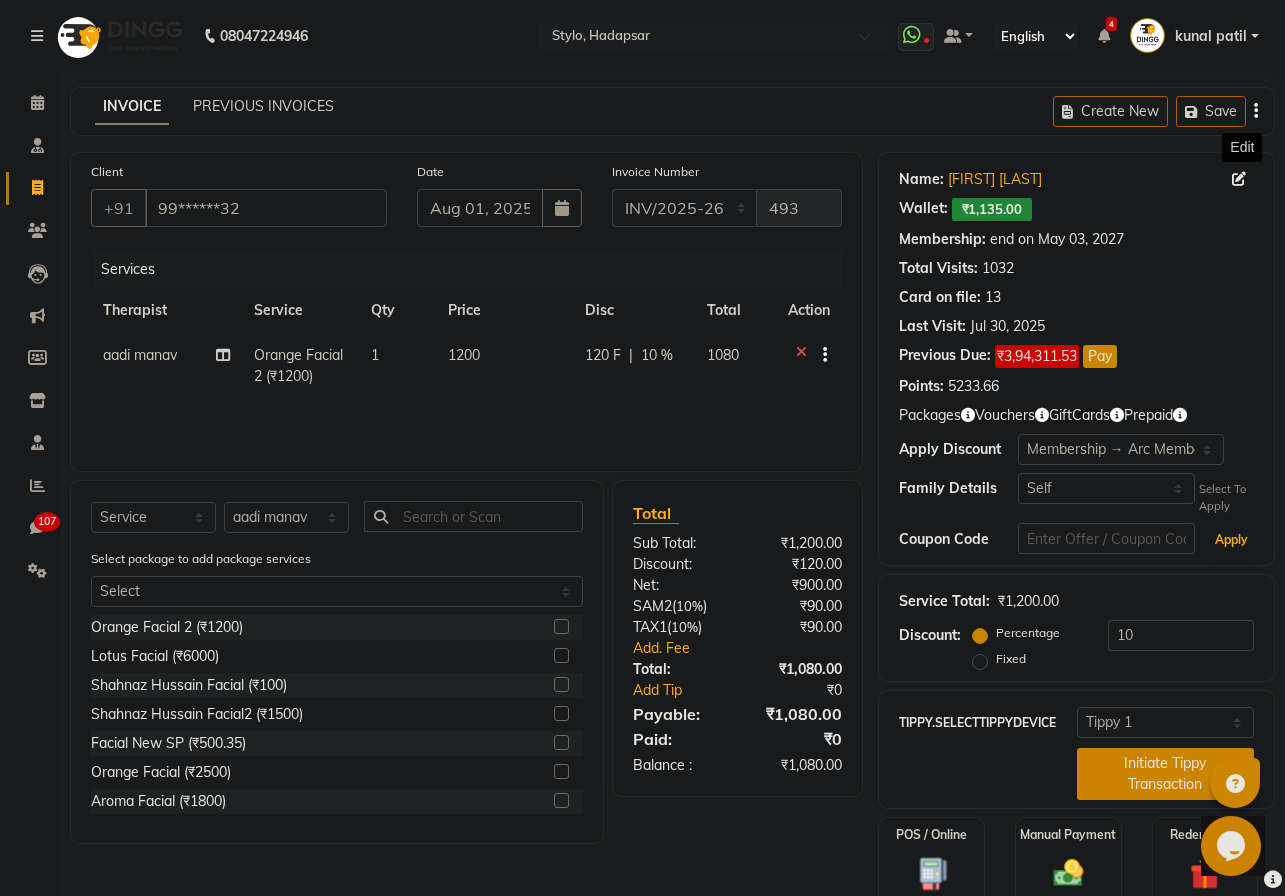 click 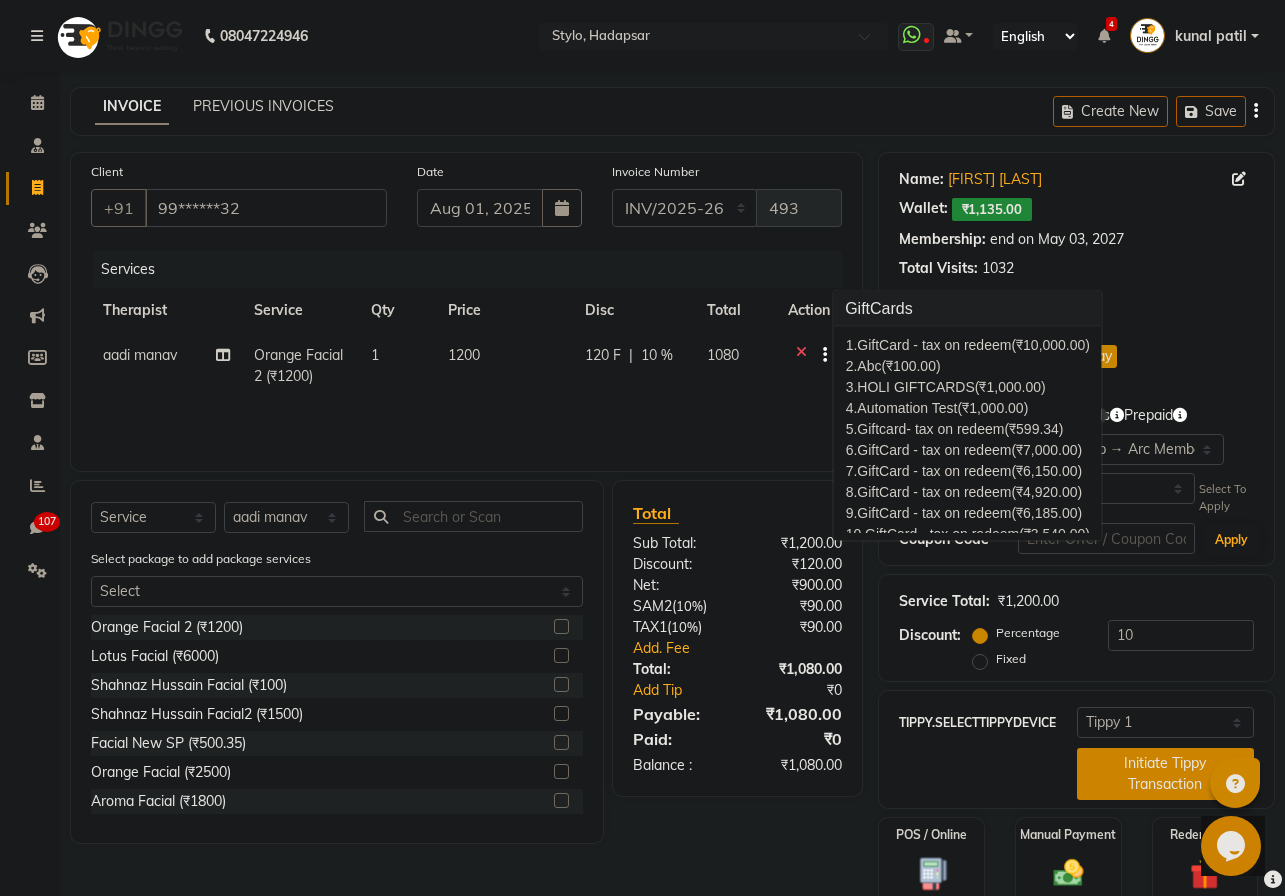 click on "Packages Vouchers GiftCards Prepaid" 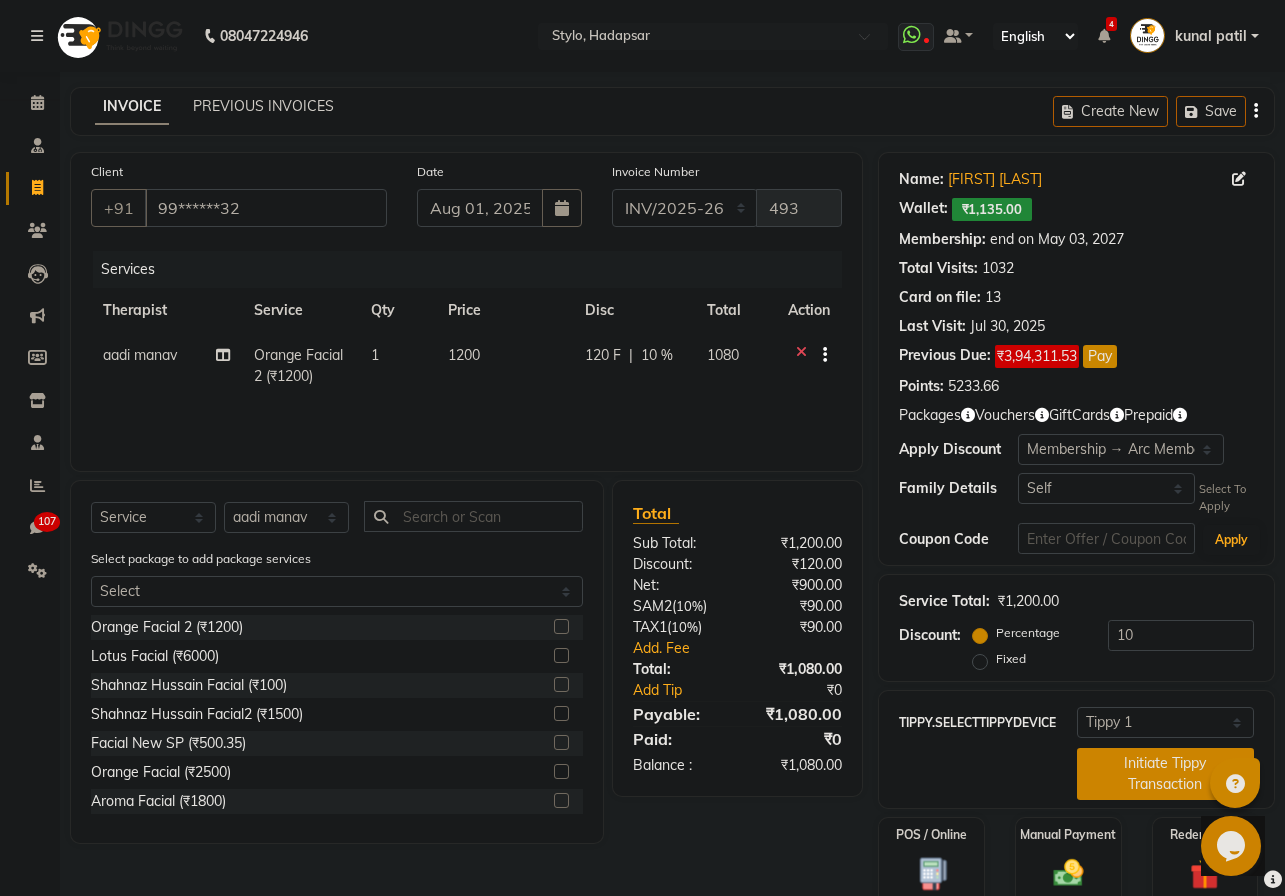 click on "Packages Vouchers GiftCards Prepaid" 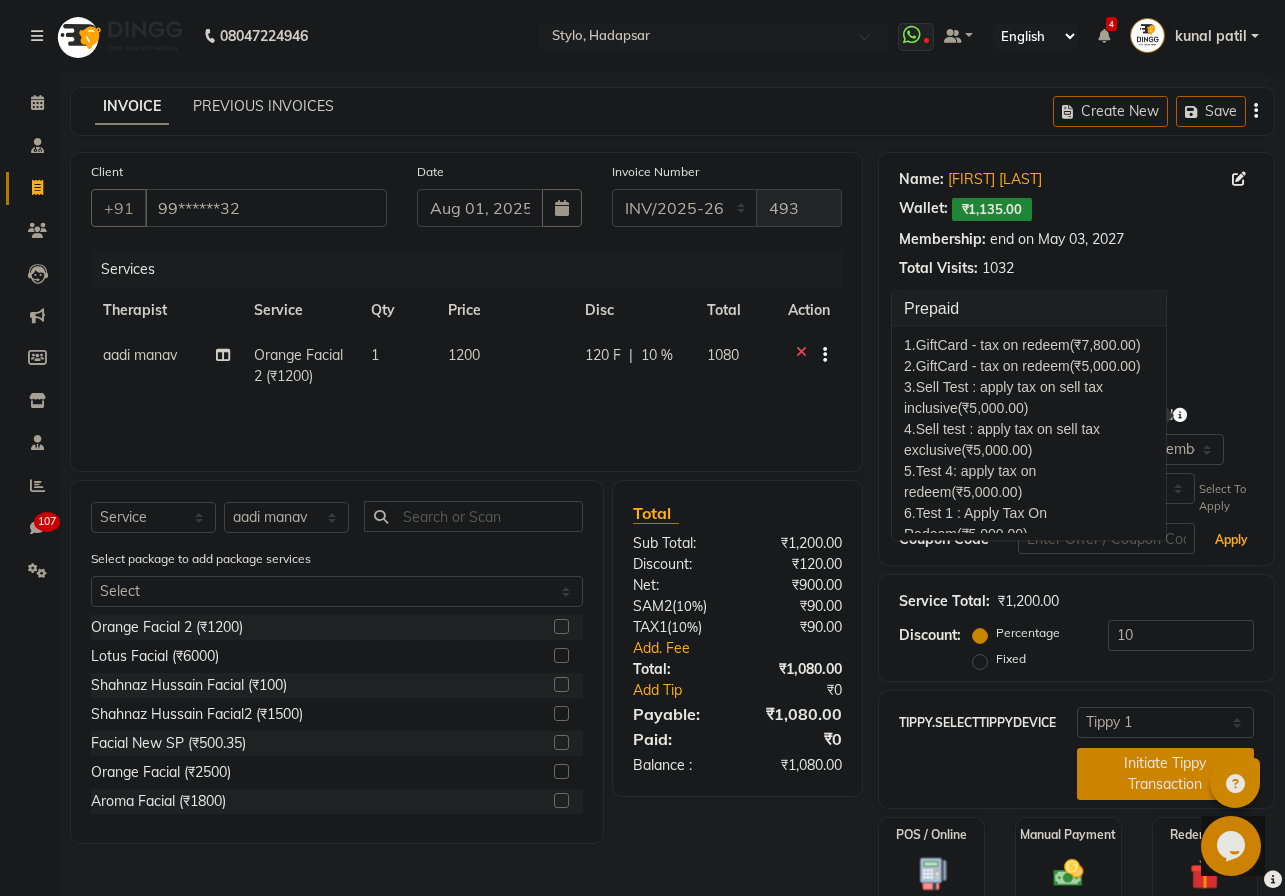 click on "Last Visit:   [DATE]" 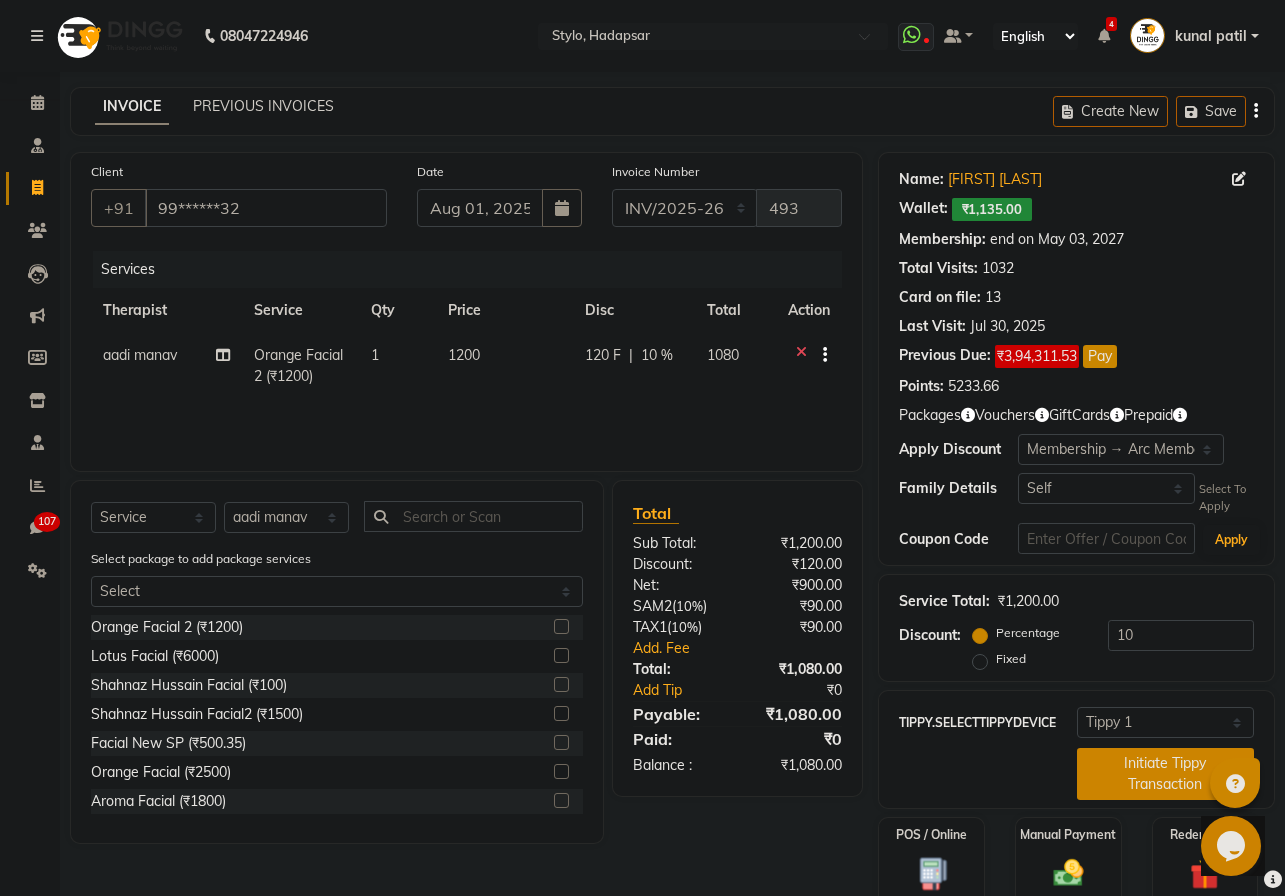 click on "08047224946 Select Location × Stylo, Hadapsar  WhatsApp Status  ✕ Status:  Disconnected Most Recent Message: Sep 19, 2024     12:57 PM Recent Service Activity: Sep 19, 2024     12:51 PM  08047224946 Whatsapp Settings Default Panel My Panel English ENGLISH Español العربية मराठी हिंदी ગુજરાતી தமிழ் 中文 4 Notifications nothing to show kunal patil Manage Profile Change Password Sign out  Version:5.22.6" 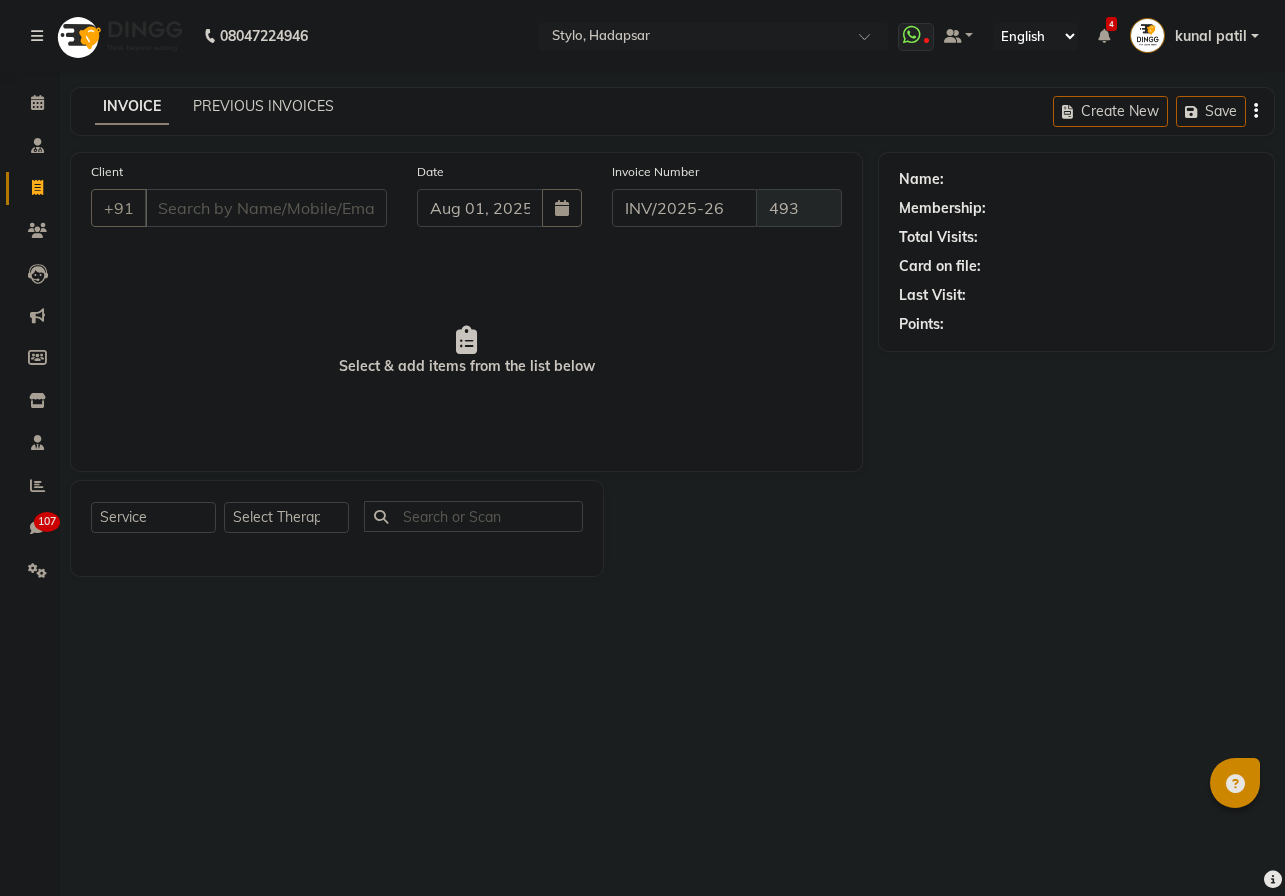 select on "157" 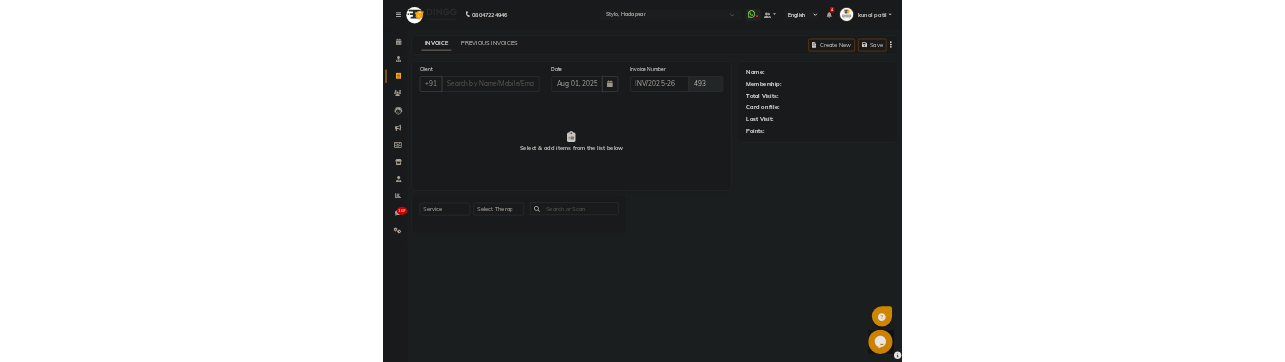 scroll, scrollTop: 0, scrollLeft: 0, axis: both 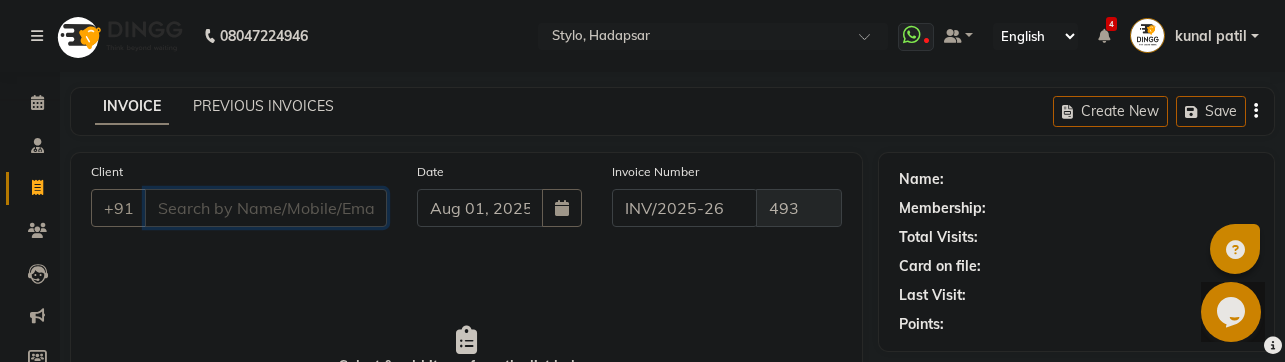 click on "Client" at bounding box center [266, 208] 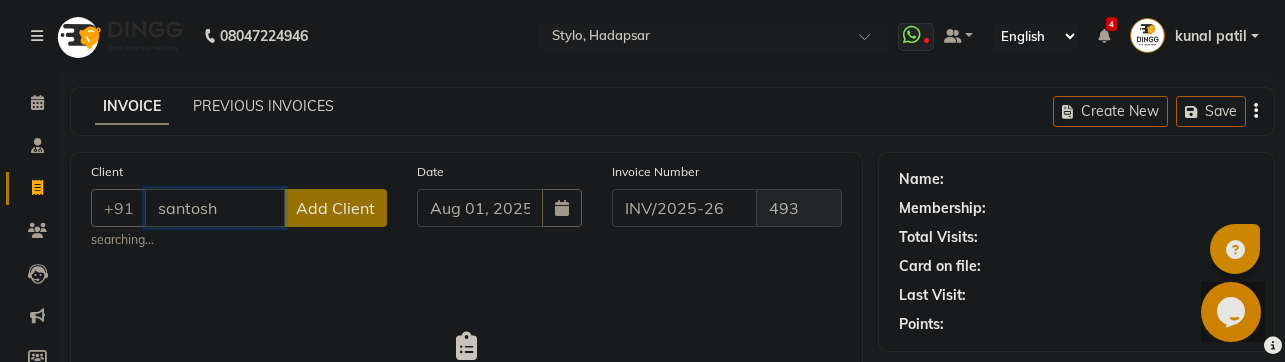 click on "santosh" at bounding box center (215, 208) 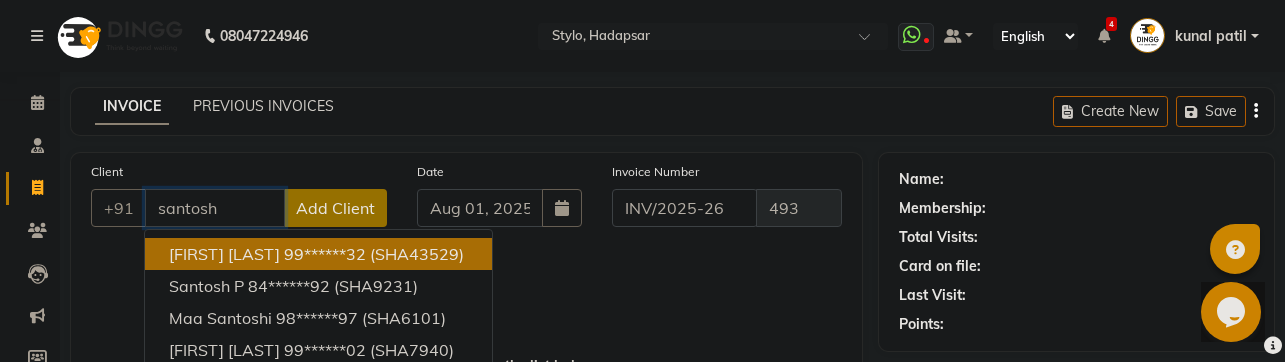 click on "[FIRST] [LAST]" at bounding box center [224, 254] 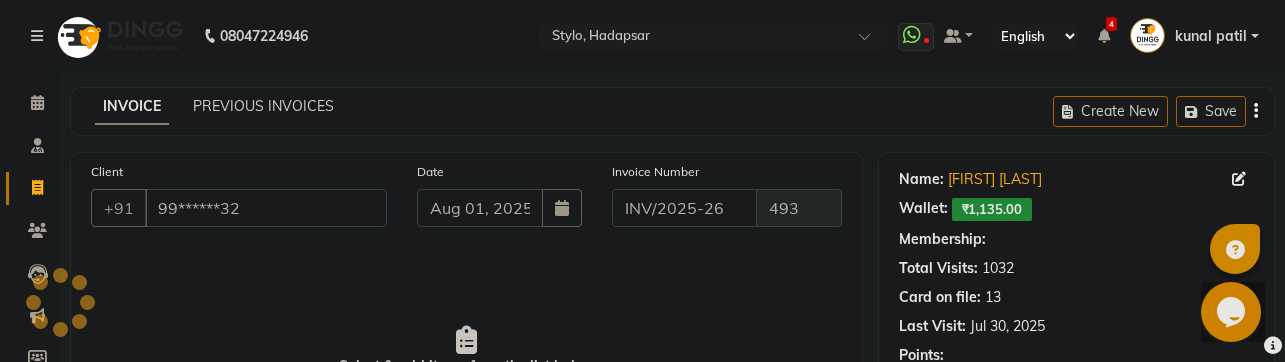 select on "2: Object" 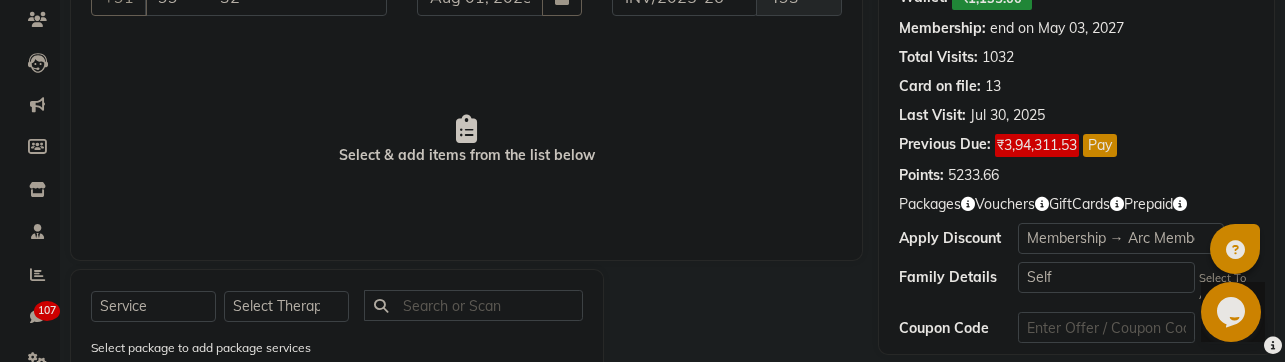 scroll, scrollTop: 209, scrollLeft: 0, axis: vertical 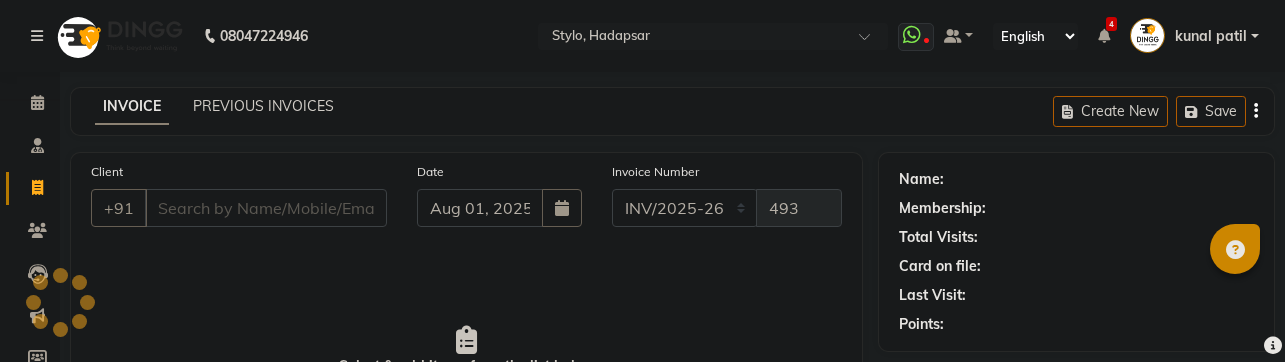 select on "157" 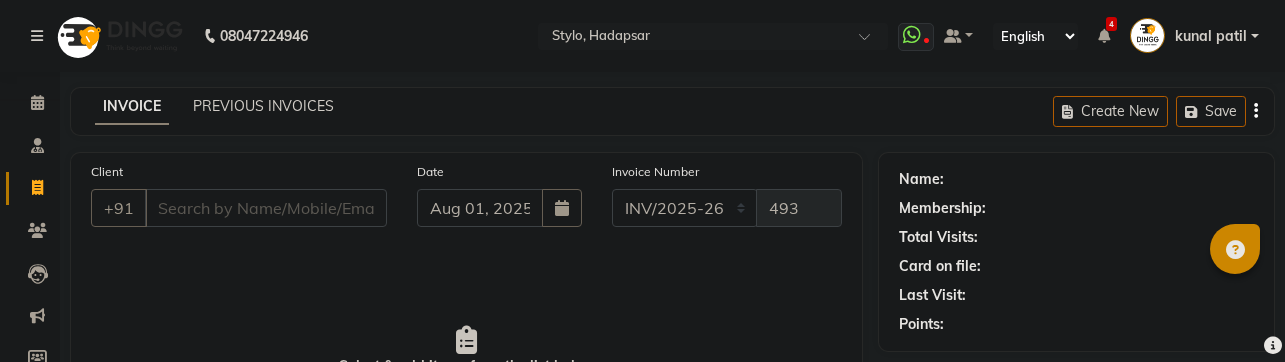 scroll, scrollTop: 0, scrollLeft: 0, axis: both 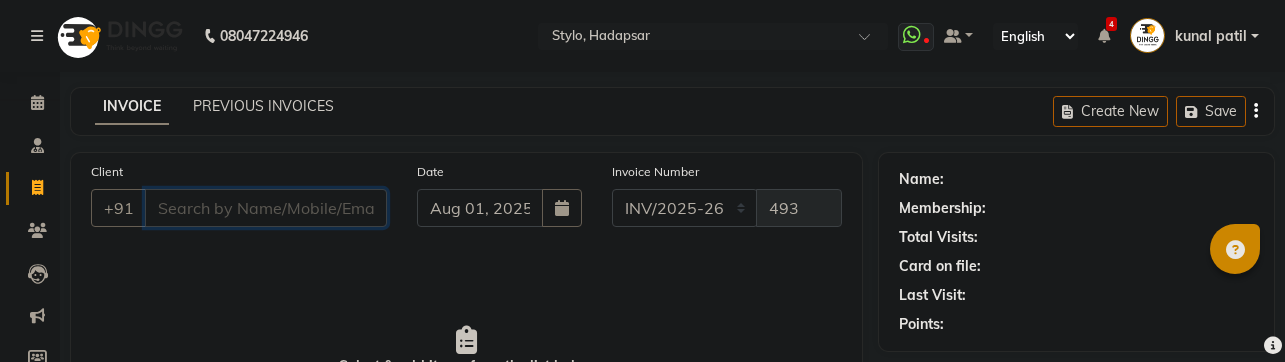 click on "Client" at bounding box center (266, 208) 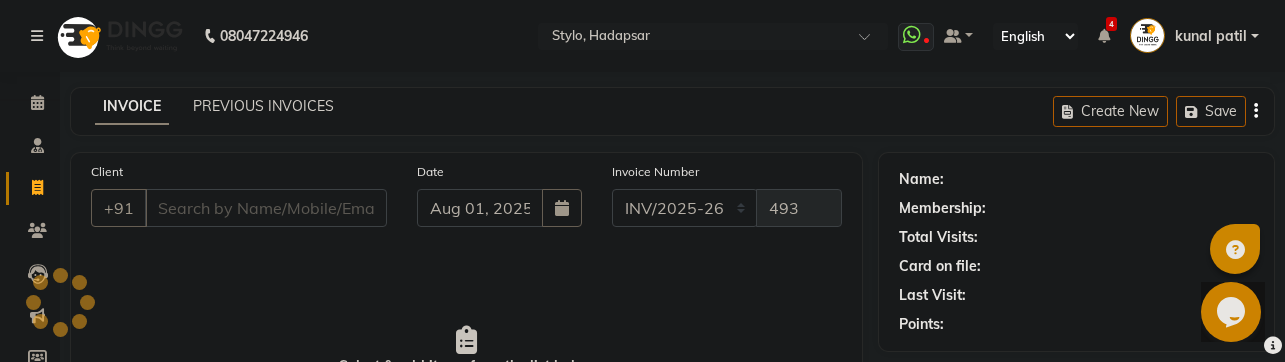 scroll, scrollTop: 0, scrollLeft: 0, axis: both 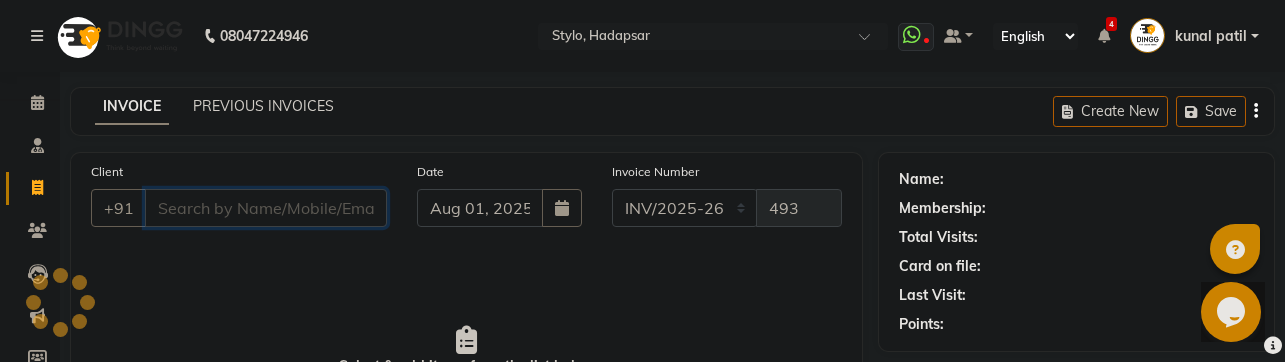 click on "Client" at bounding box center (266, 208) 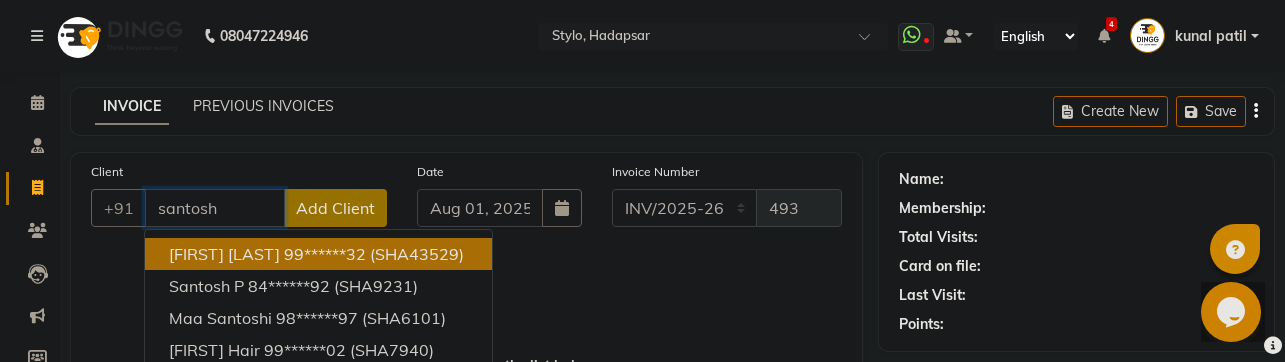click on "[FIRST] [LAST]" at bounding box center (224, 254) 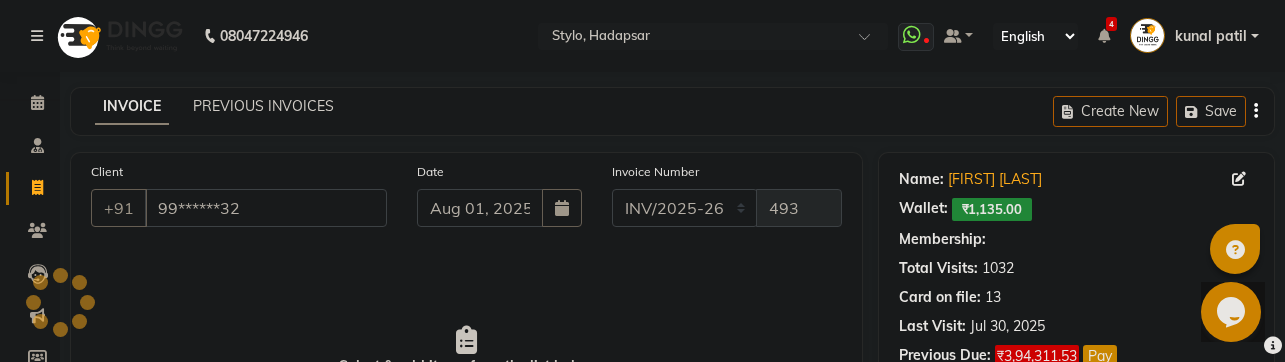 select on "2: Object" 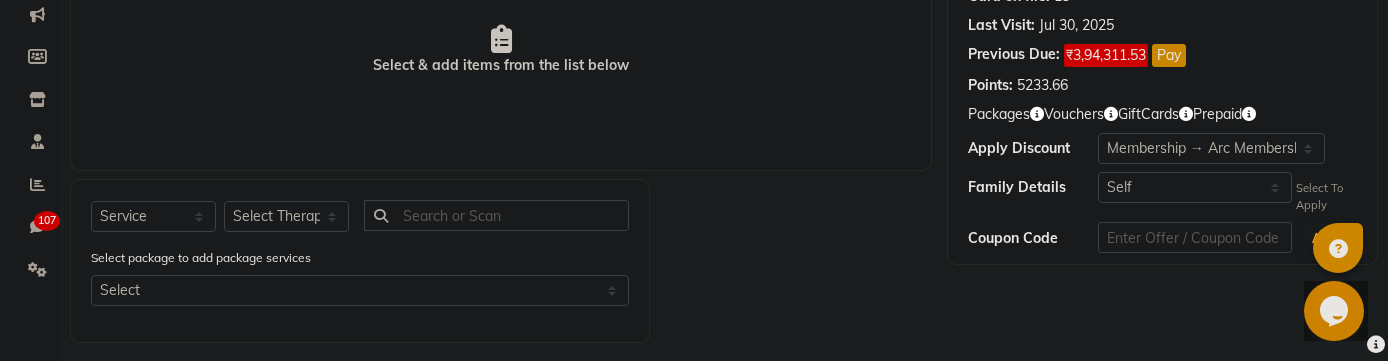scroll, scrollTop: 295, scrollLeft: 0, axis: vertical 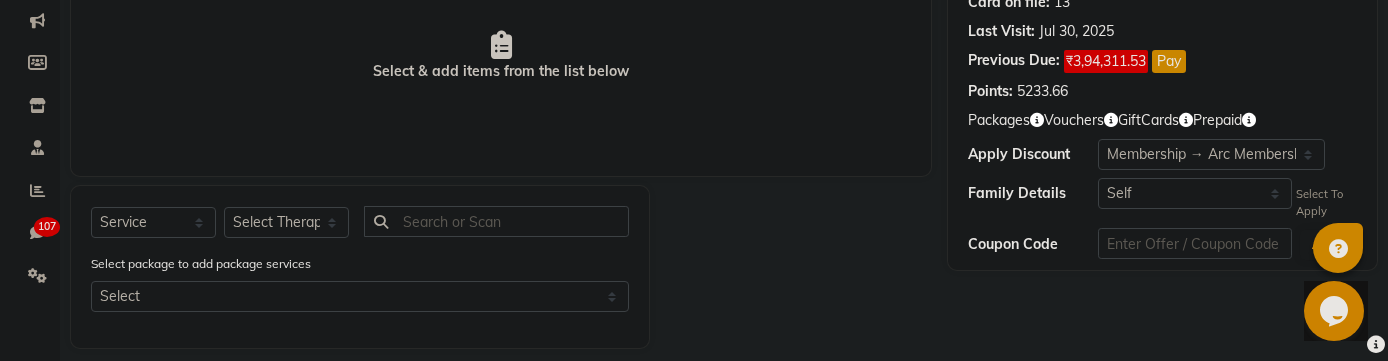 click 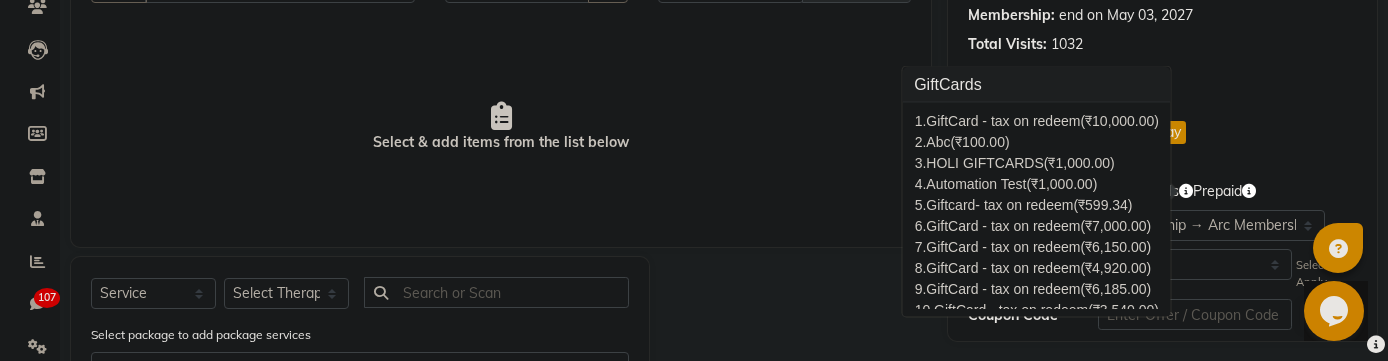 scroll, scrollTop: 226, scrollLeft: 0, axis: vertical 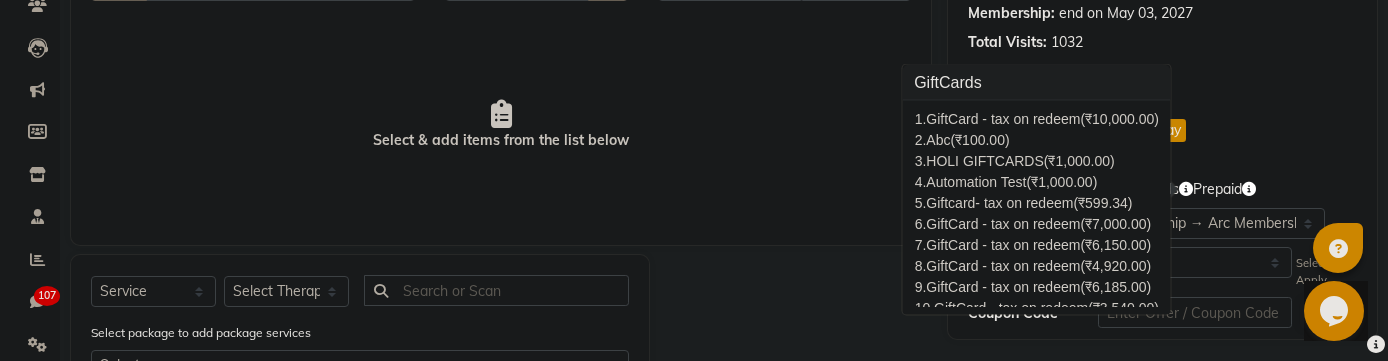 click on "Last Visit:   [DATE]" 